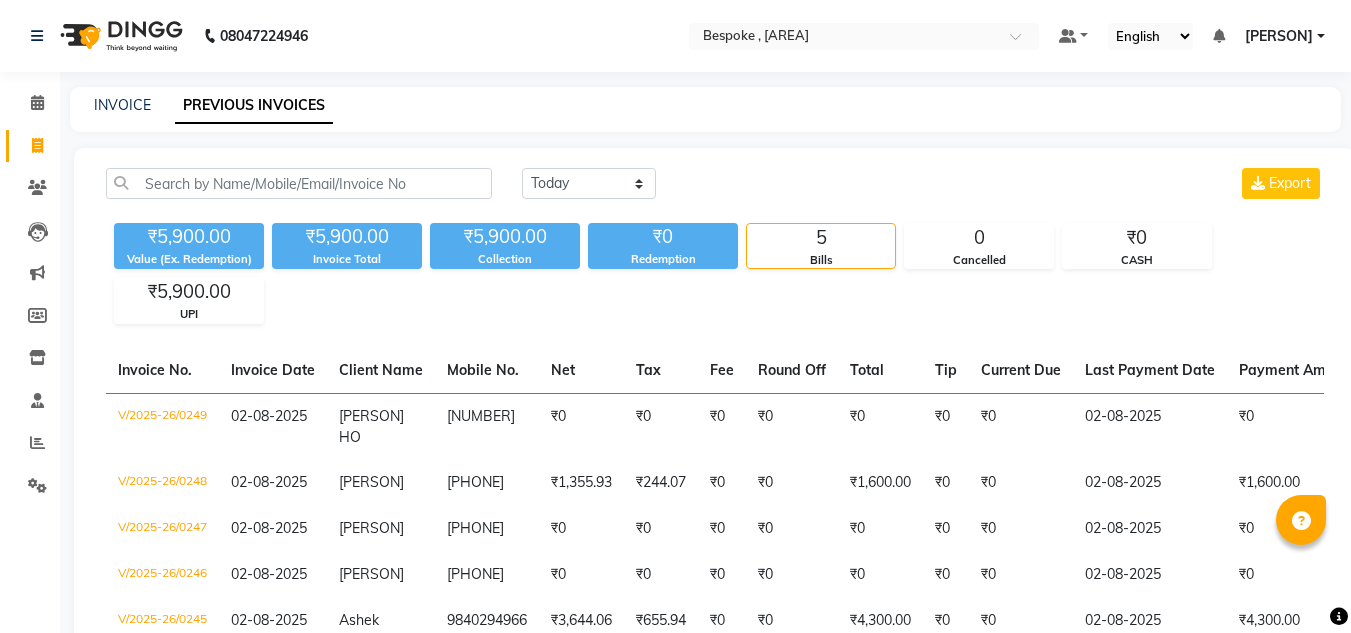 scroll, scrollTop: 62, scrollLeft: 0, axis: vertical 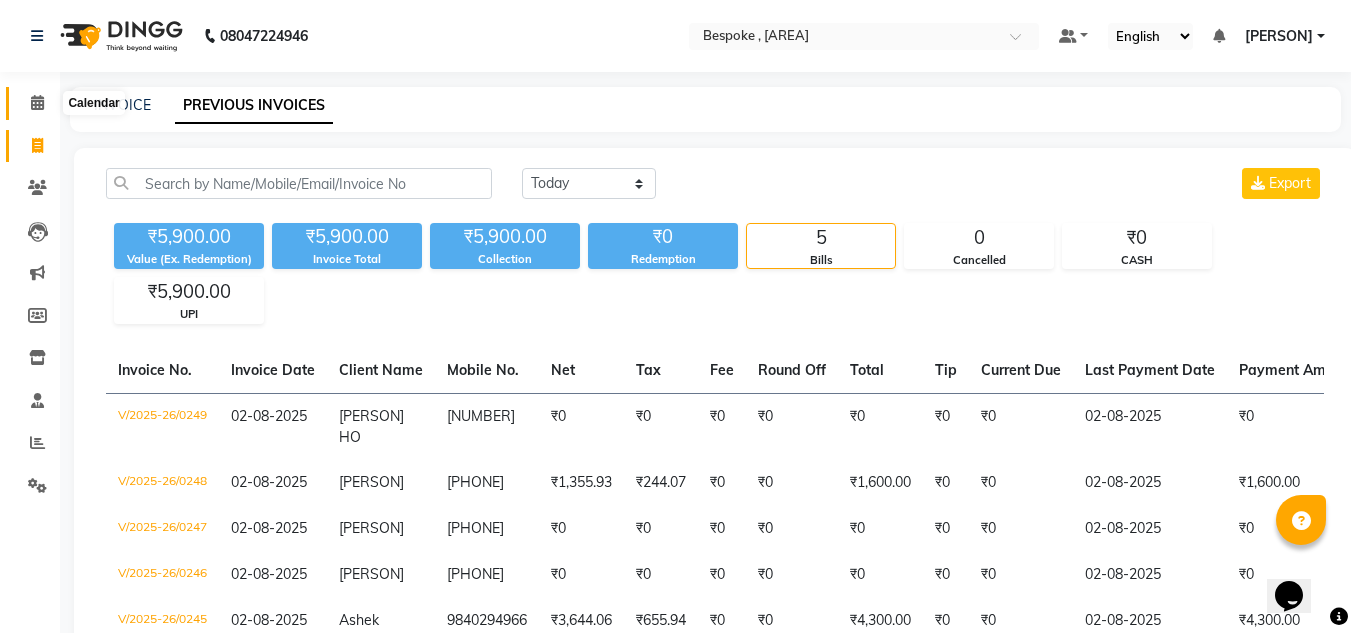 click 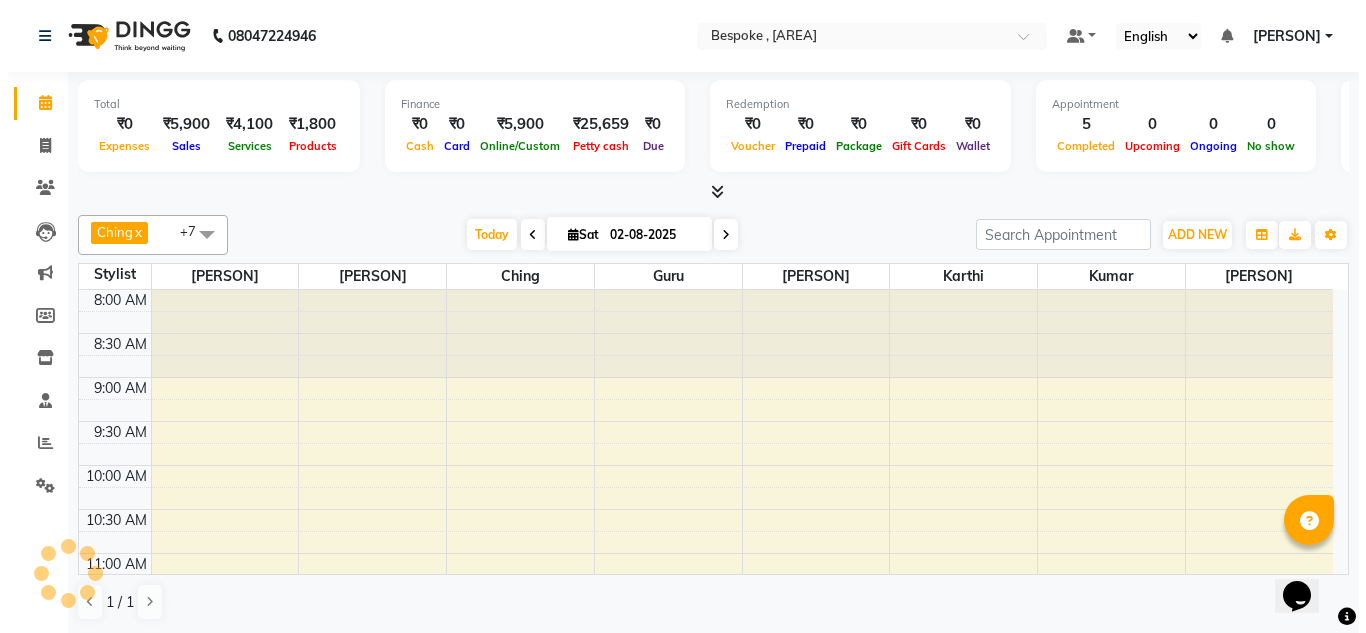 scroll, scrollTop: 0, scrollLeft: 0, axis: both 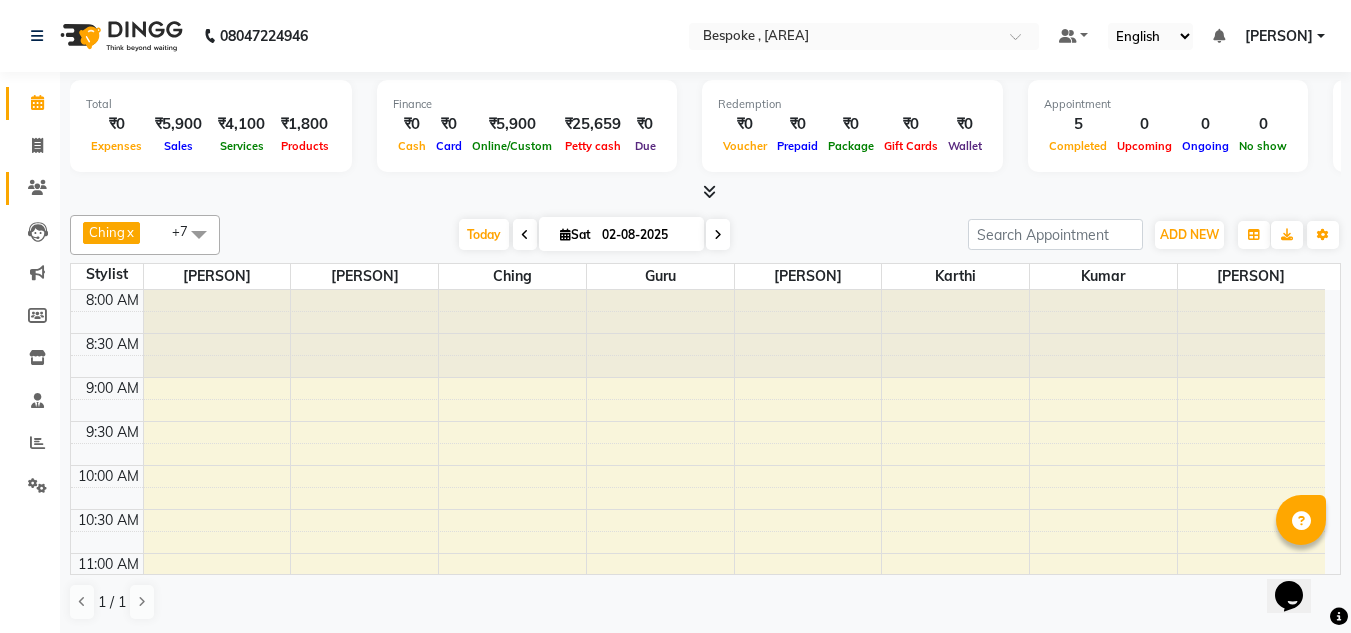 click on "Clients" 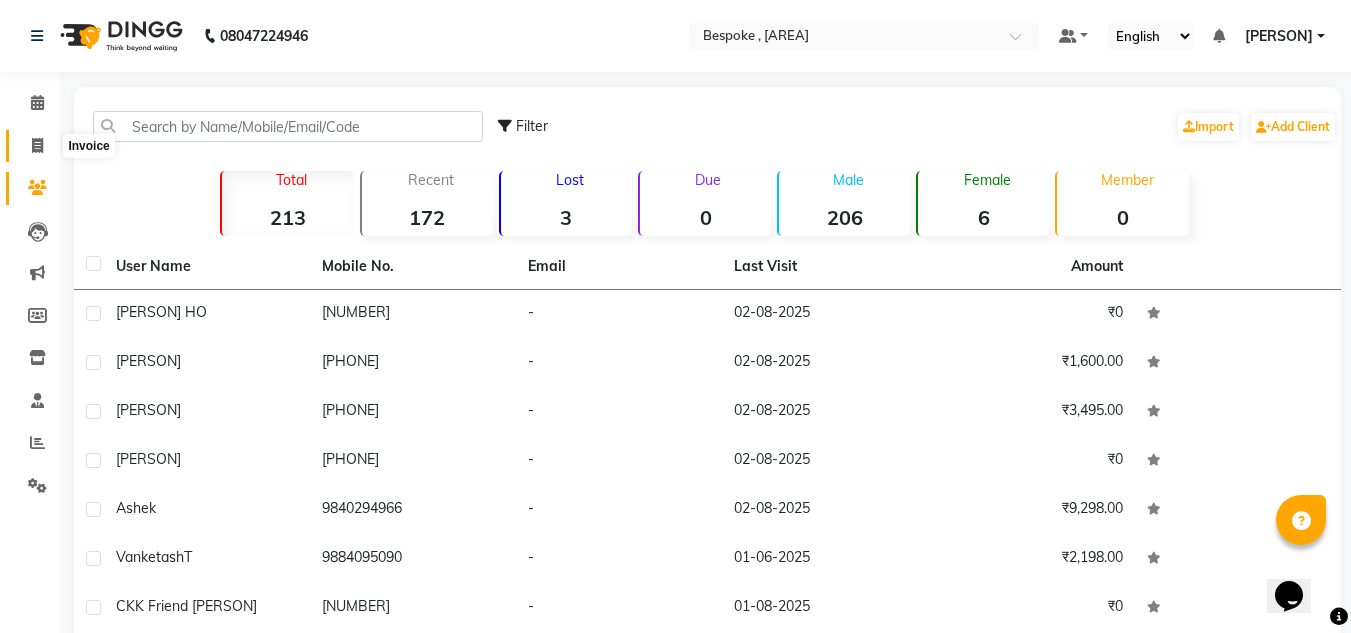 click 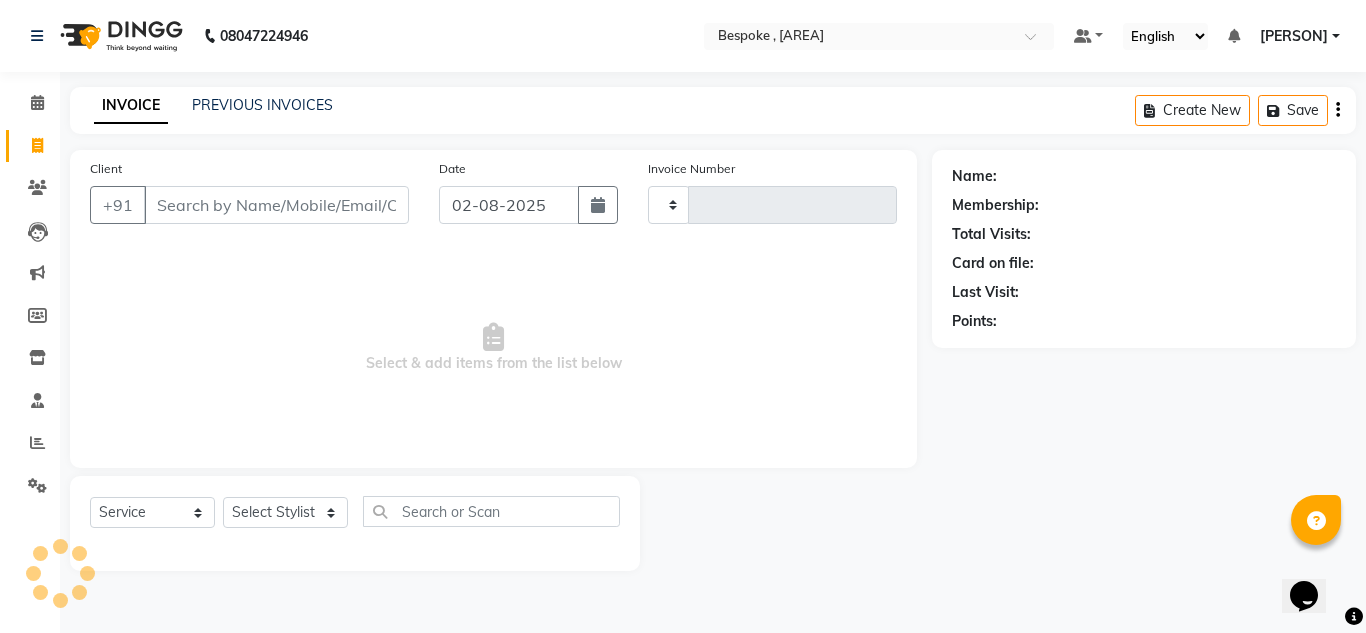 type on "0250" 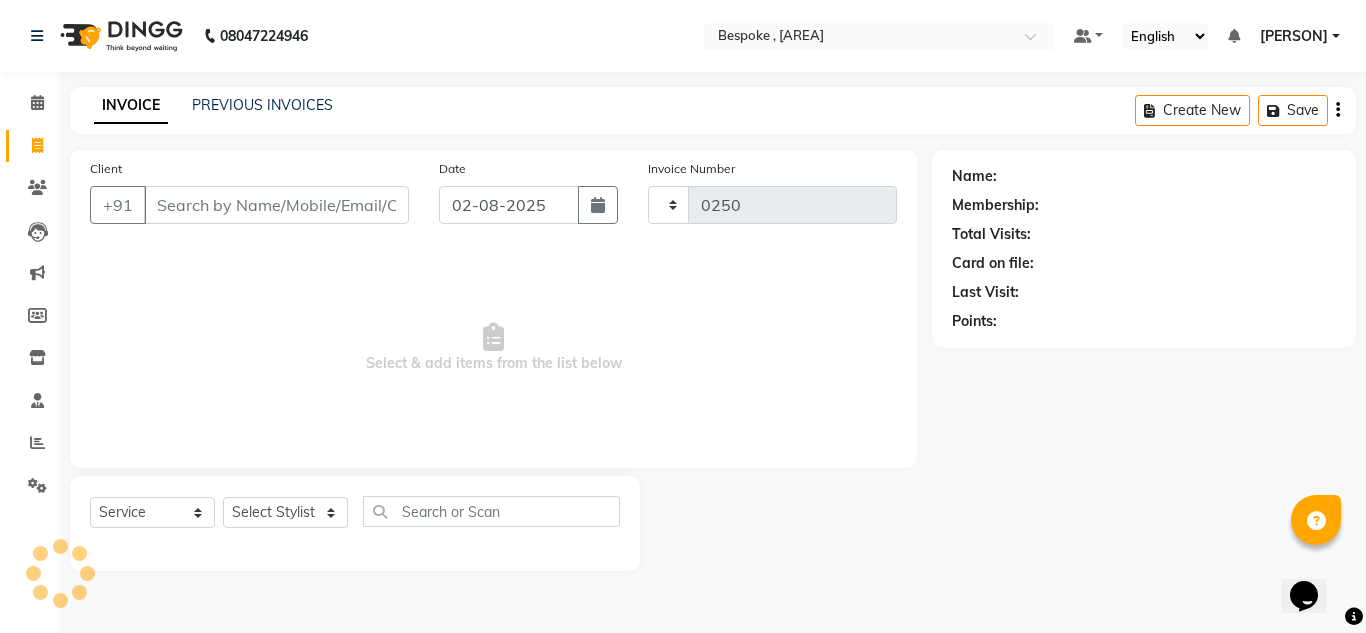 select on "8177" 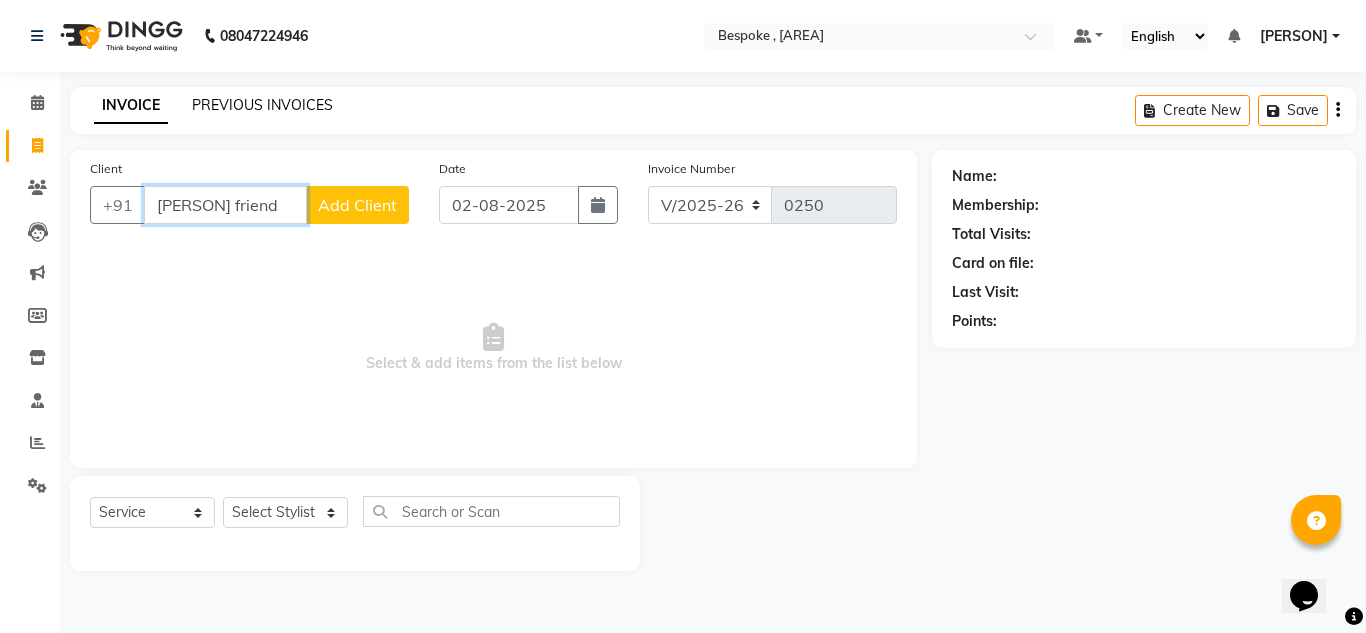 scroll, scrollTop: 0, scrollLeft: 9, axis: horizontal 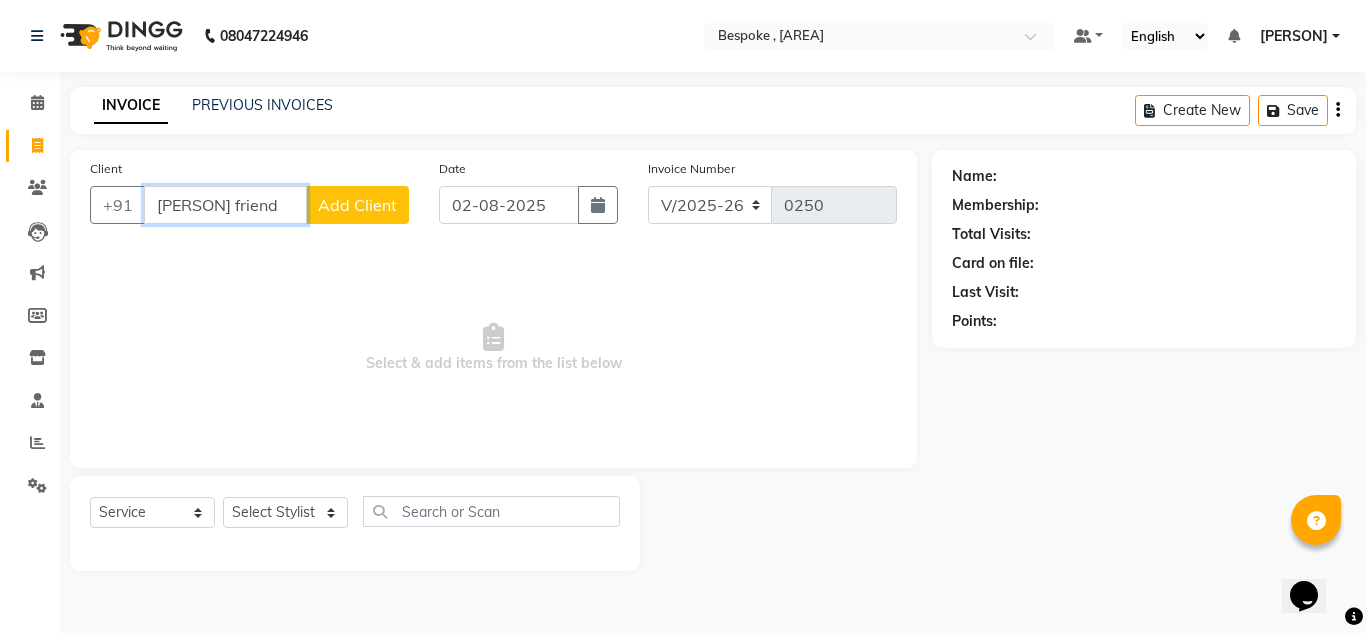 type on "[PERSON] friend" 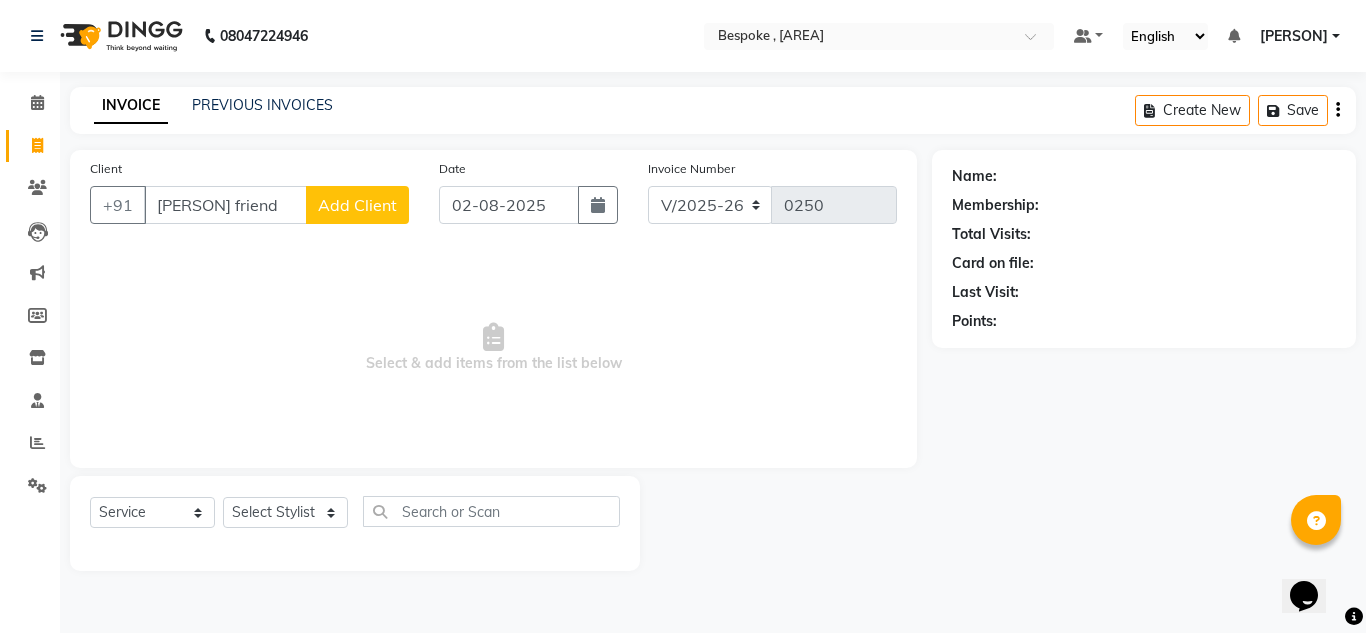 click on "Client +91 [PERSON] friend Add Client" 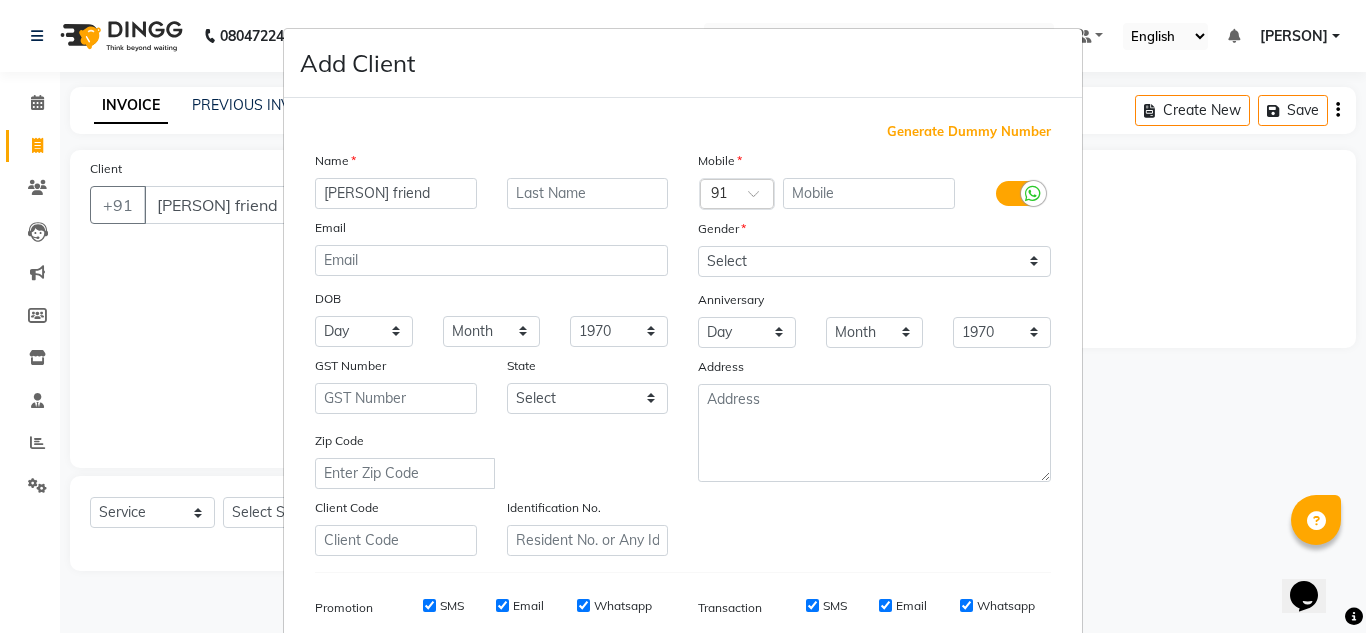 click on "Generate Dummy Number" at bounding box center (969, 132) 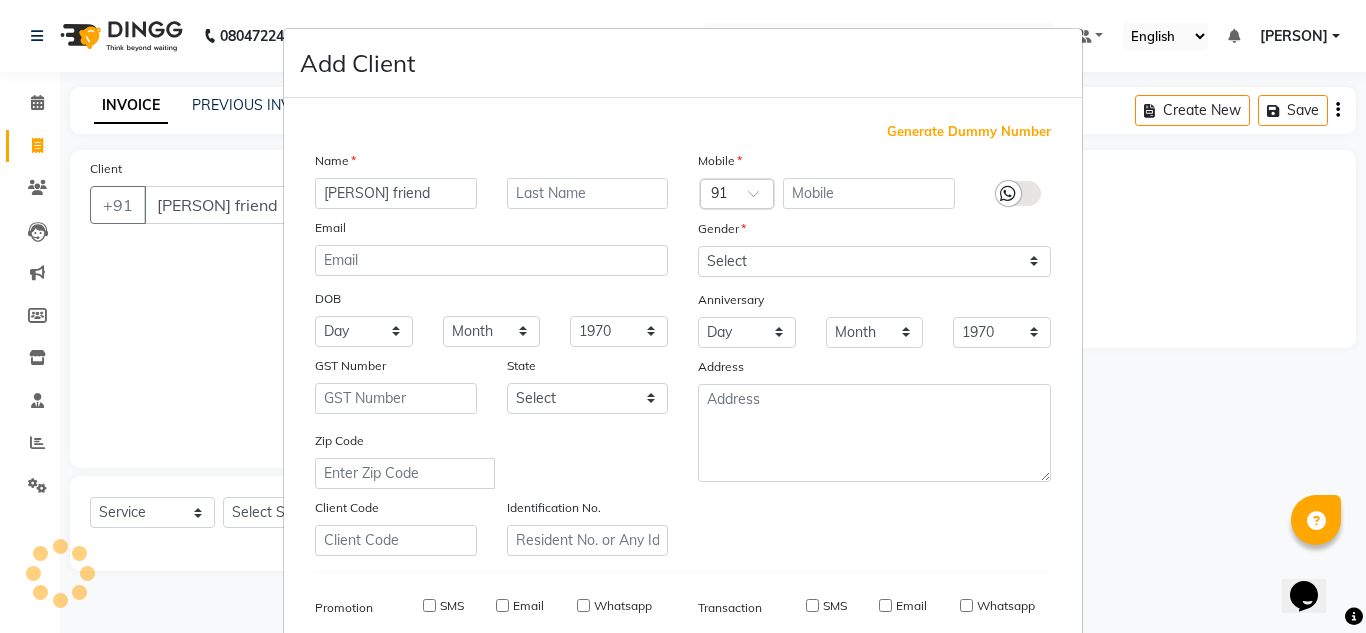 type on "[NUMBER]" 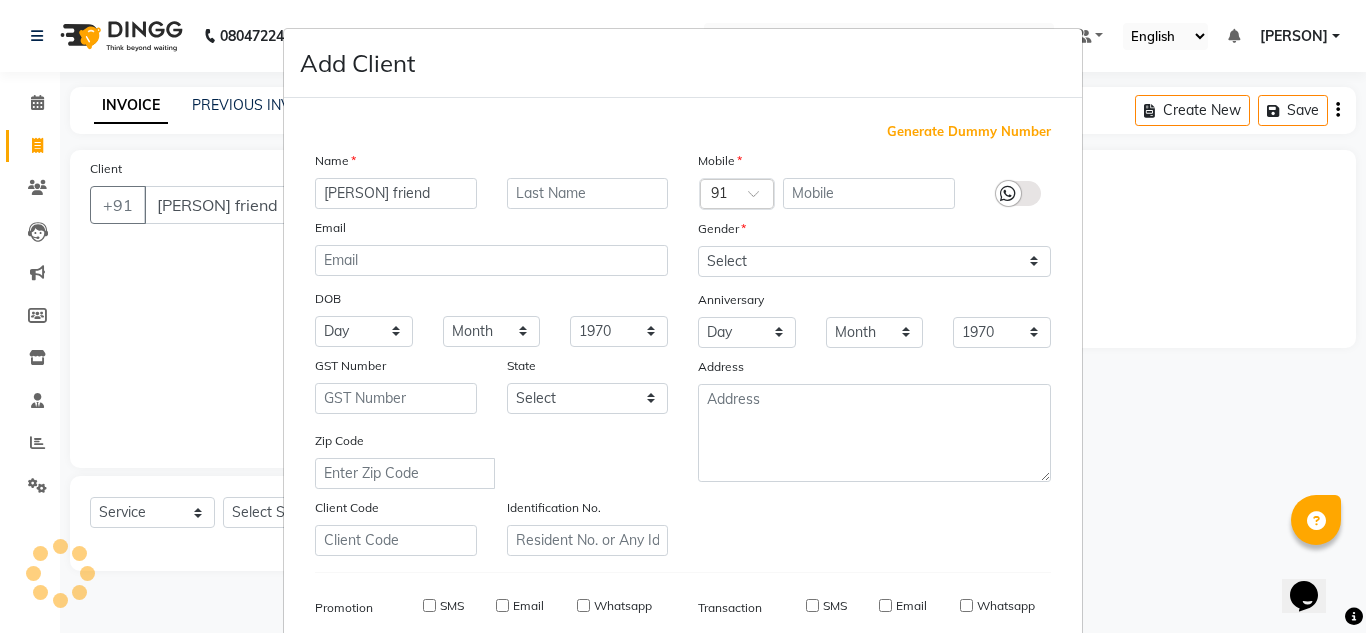 checkbox on "false" 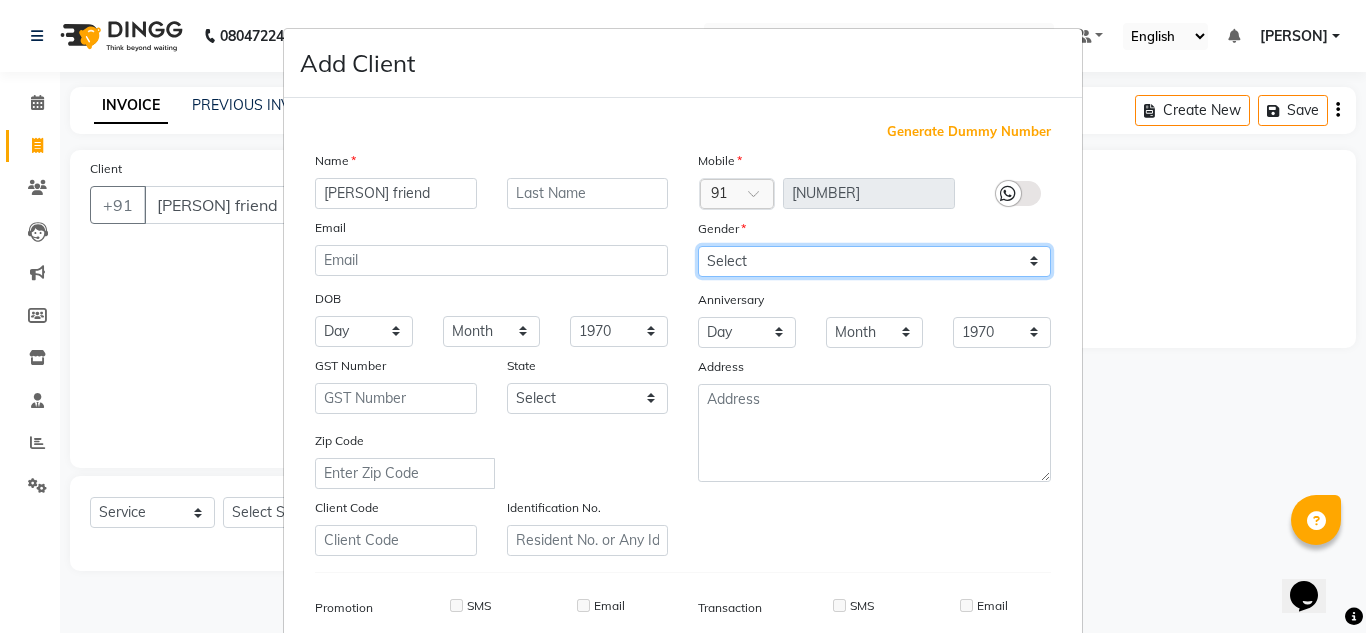 click on "Select Male Female Other Prefer Not To Say" at bounding box center [874, 261] 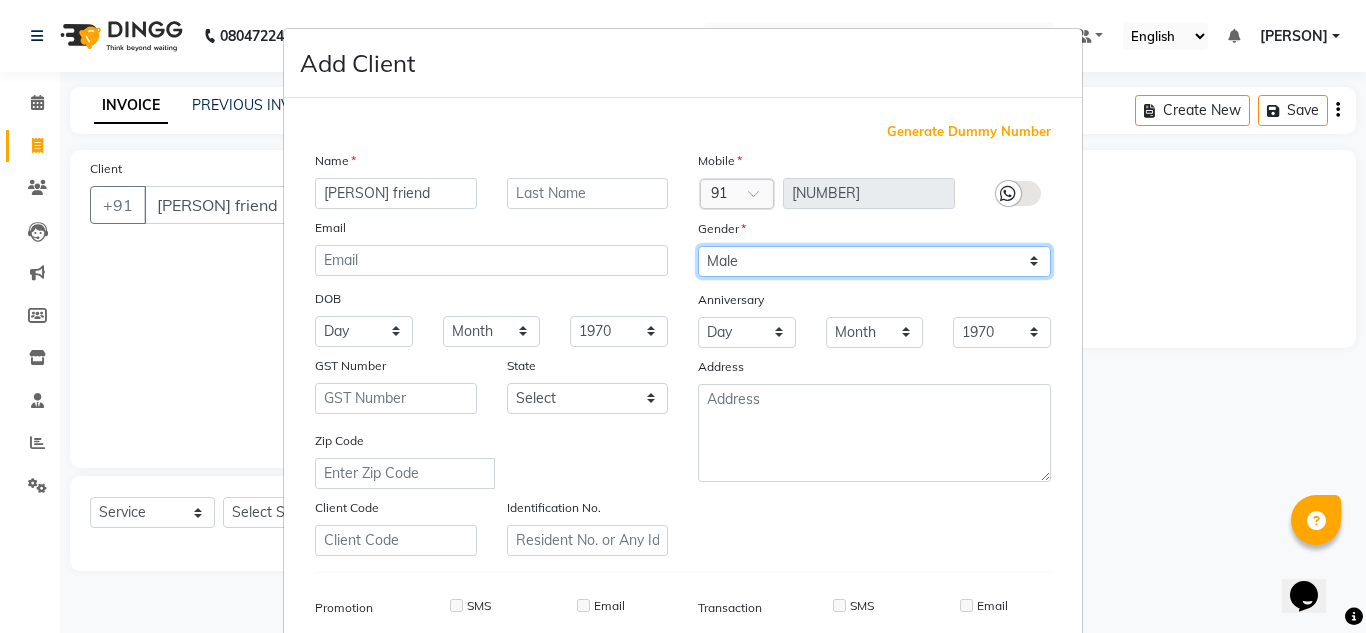 click on "Select Male Female Other Prefer Not To Say" at bounding box center [874, 261] 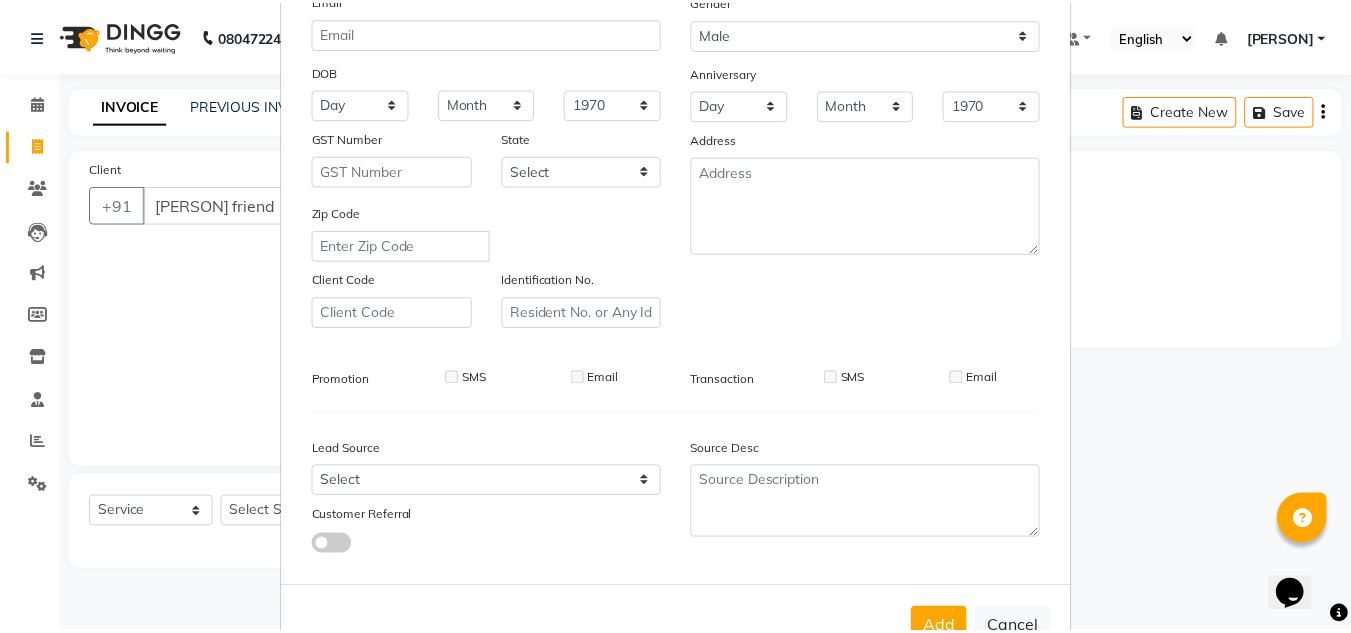 scroll, scrollTop: 288, scrollLeft: 0, axis: vertical 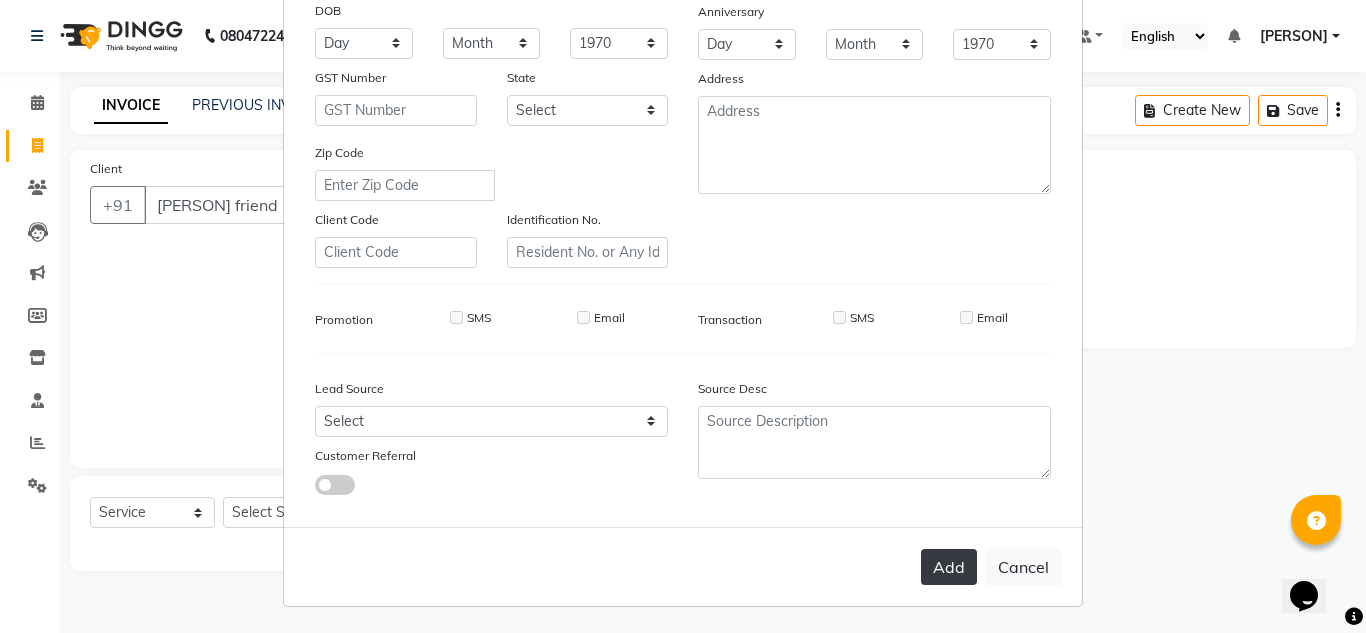 click on "Add" at bounding box center [949, 567] 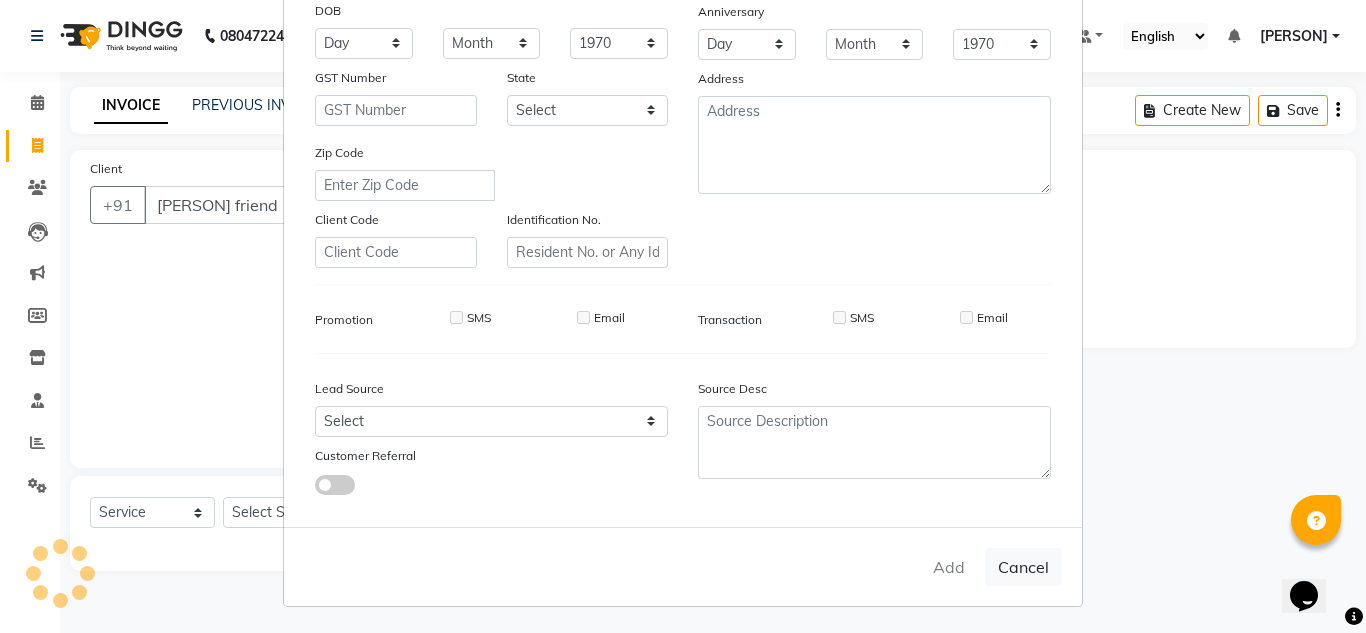 type on "[NUMBER]" 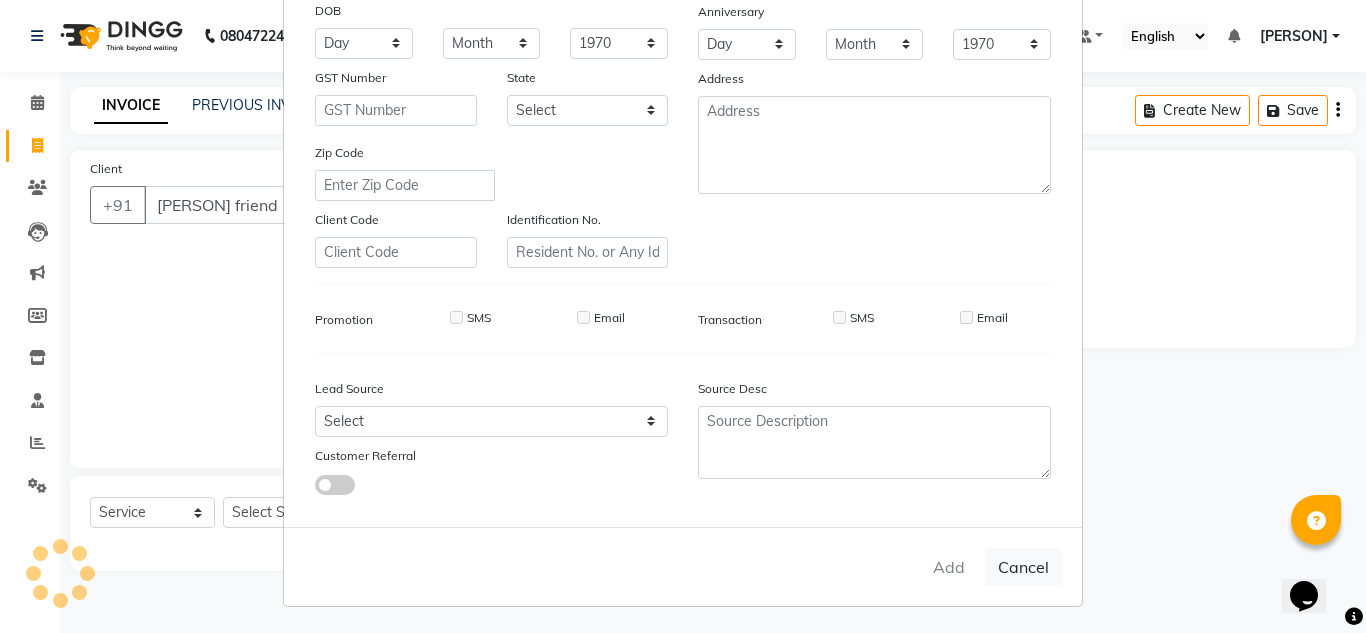 type 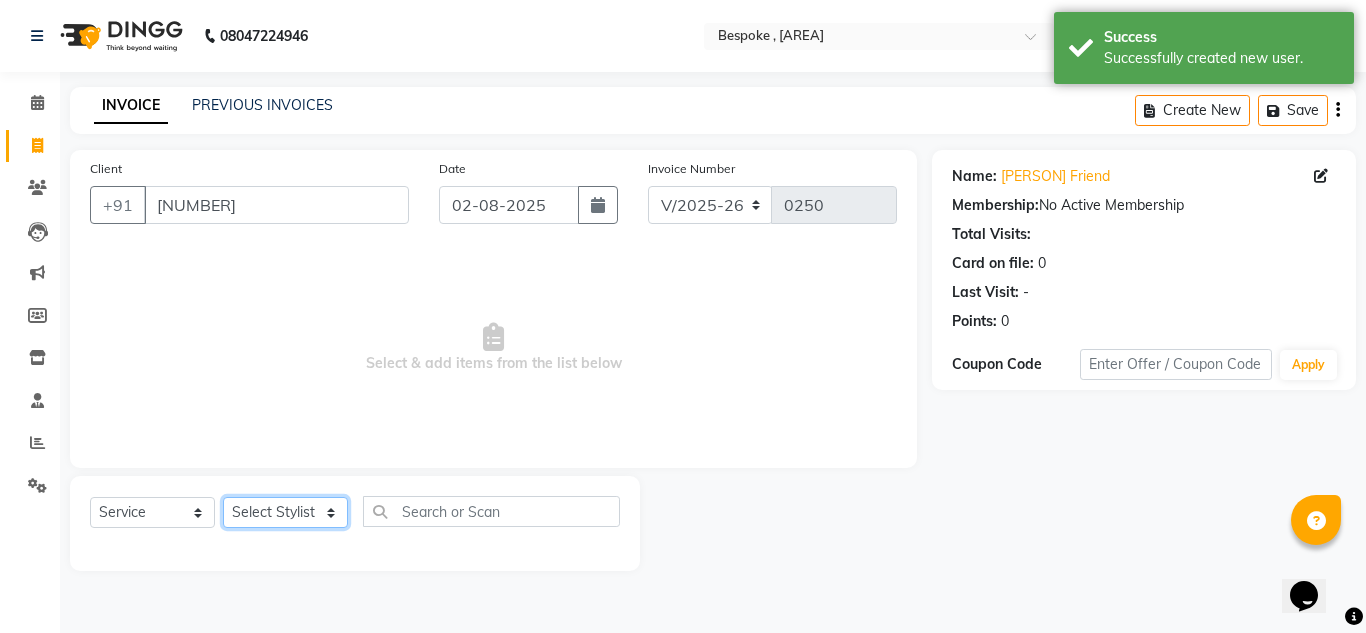 click on "Select Stylist [PERSON] [PERSON] [PERSON] [PERSON] [PERSON] [PERSON] [PERSON] [PERSON] [PERSON]" 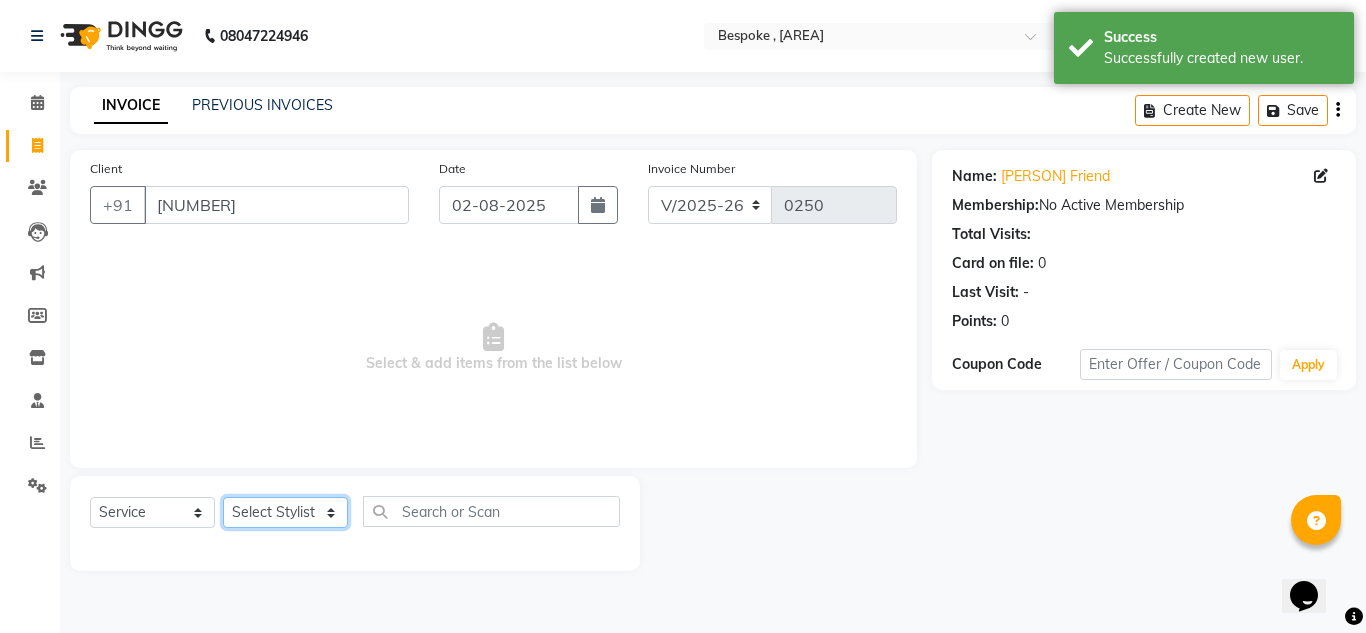 select on "78478" 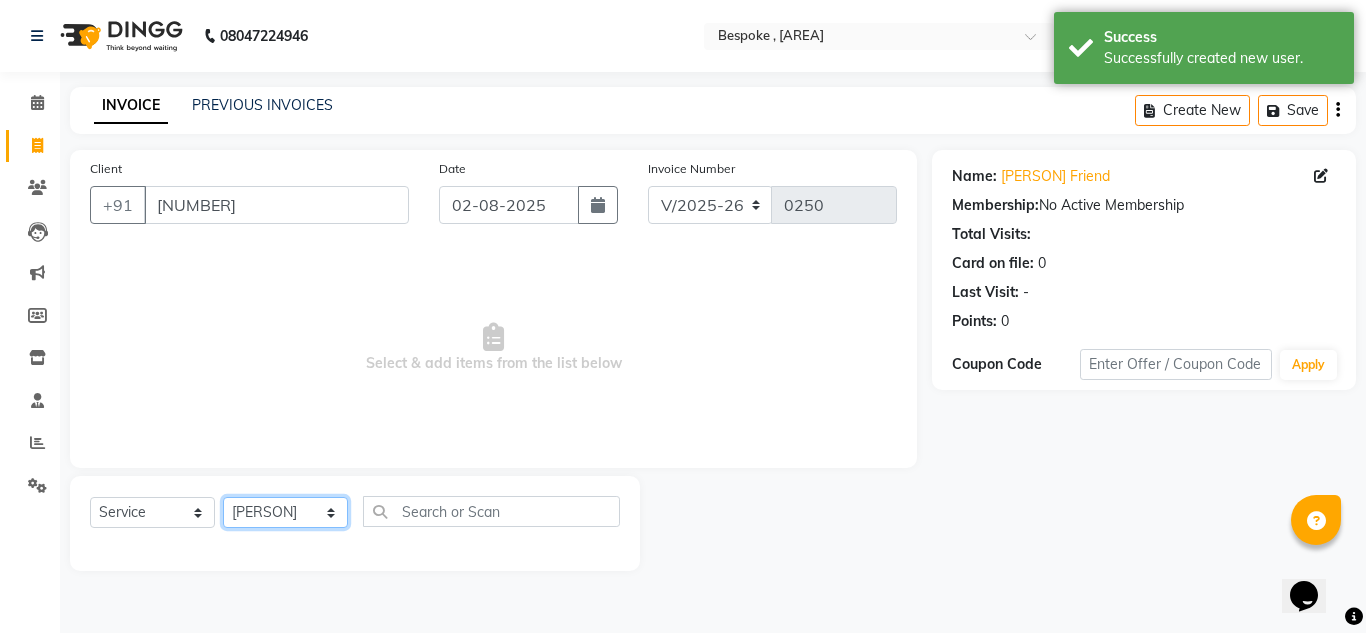 click on "Select Stylist [PERSON] [PERSON] [PERSON] [PERSON] [PERSON] [PERSON] [PERSON] [PERSON] [PERSON]" 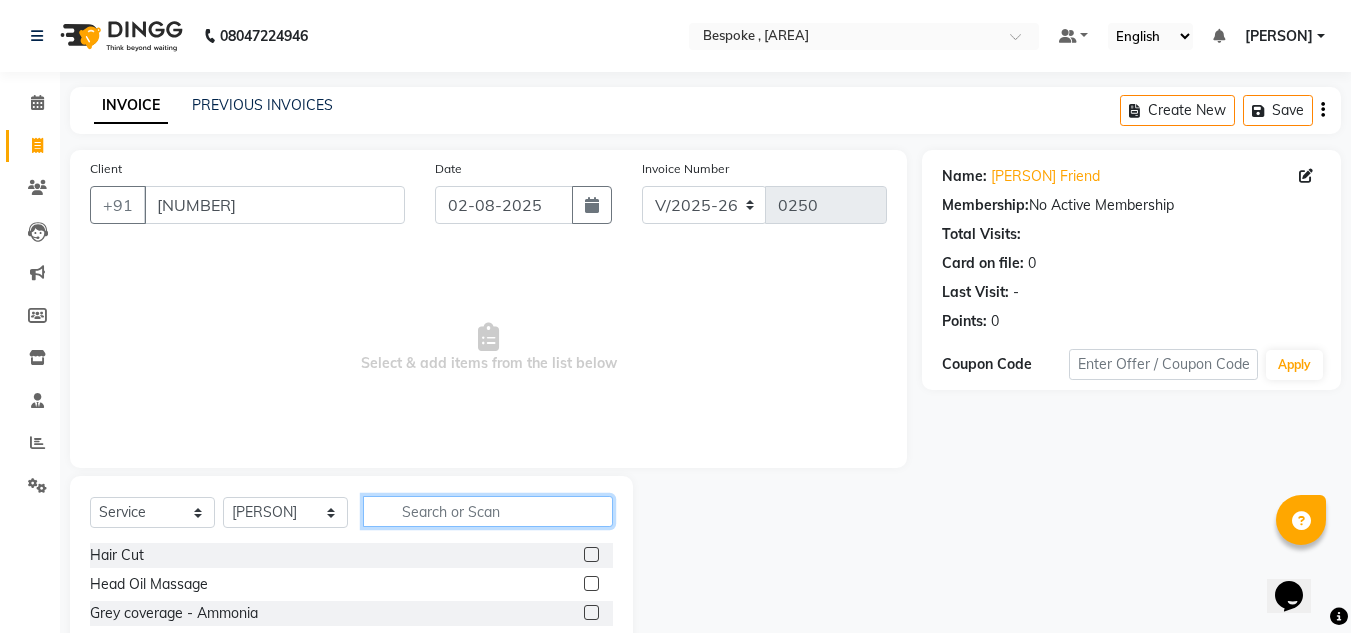 click 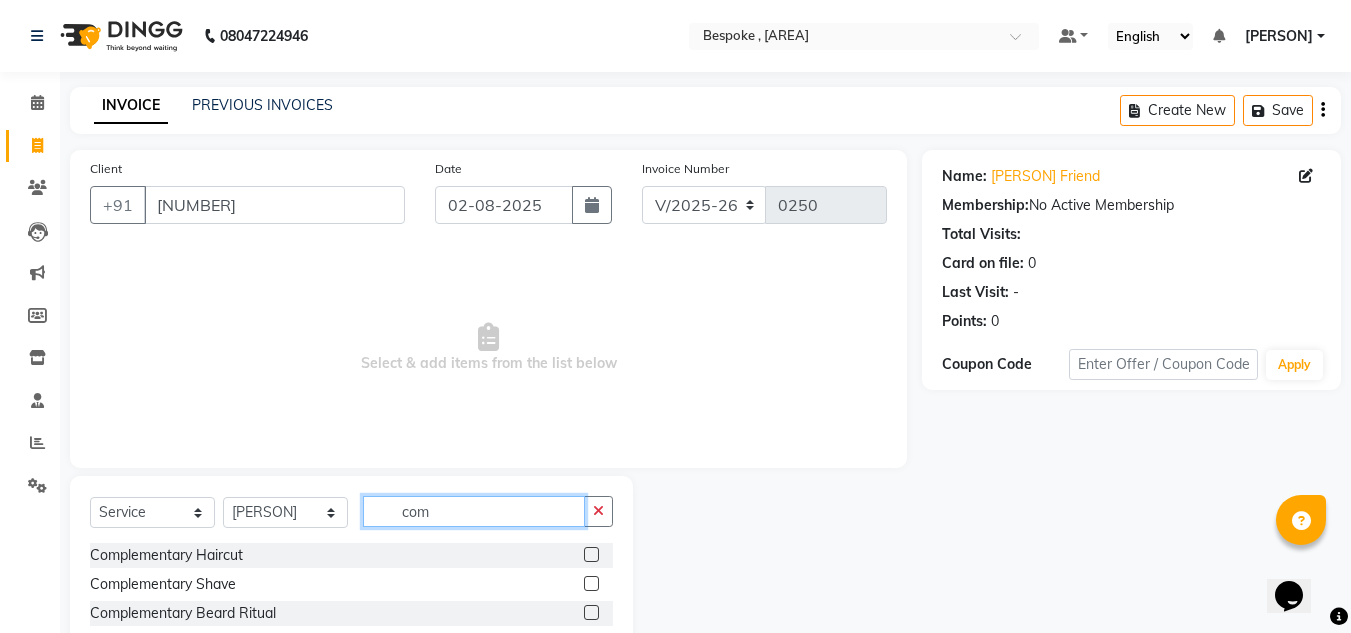 type on "com" 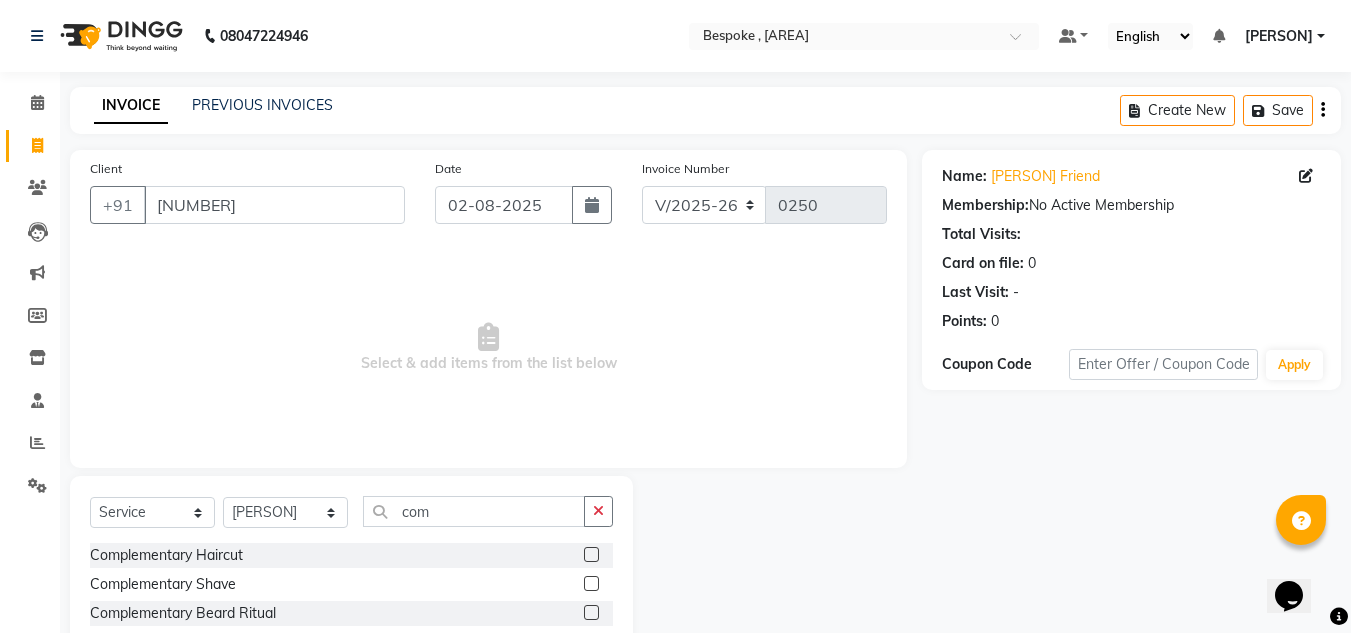 click 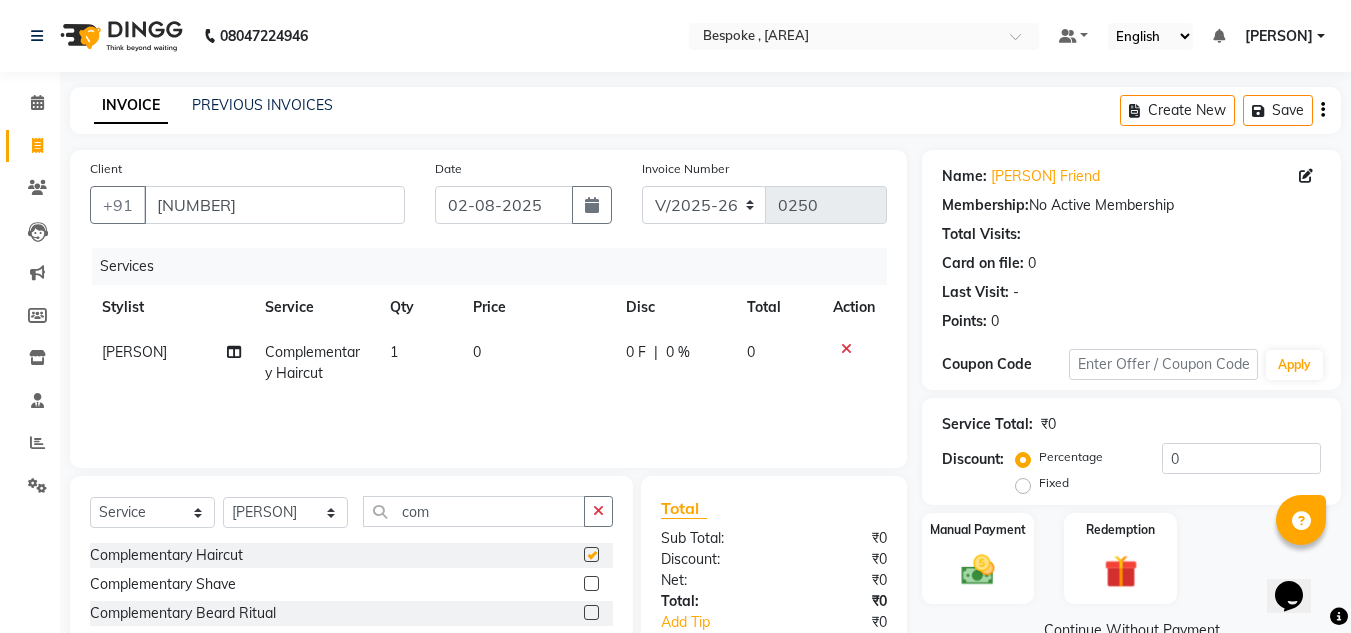 checkbox on "false" 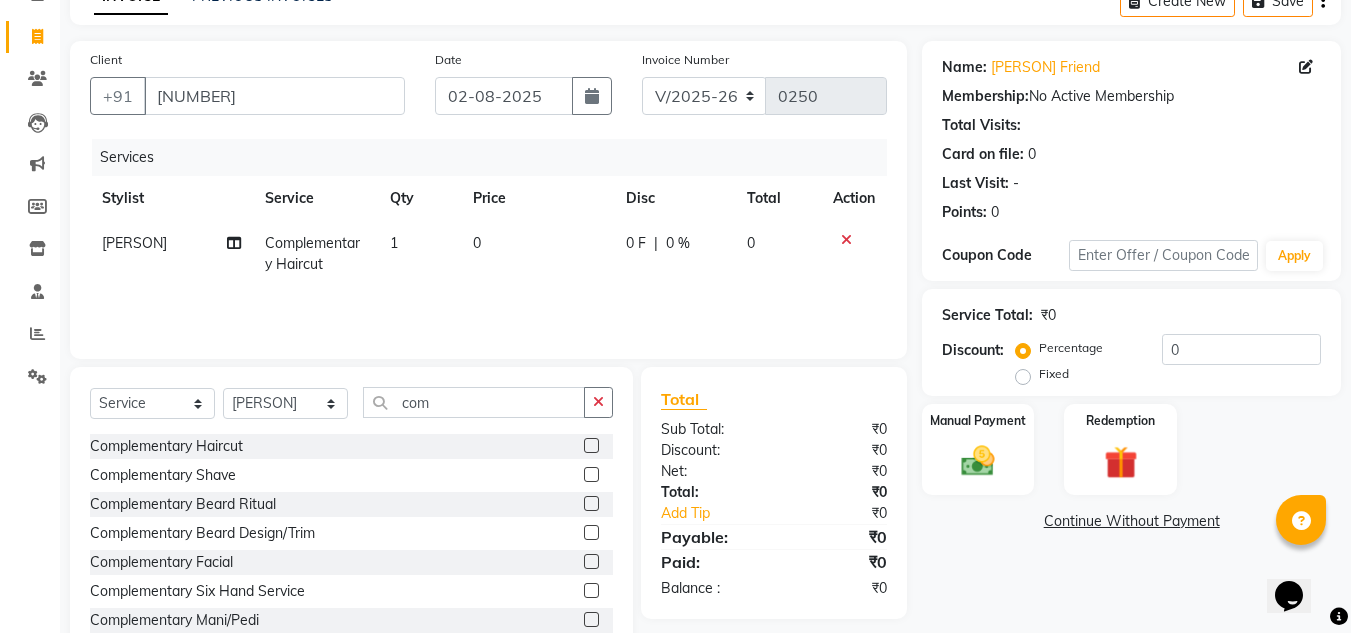 scroll, scrollTop: 134, scrollLeft: 0, axis: vertical 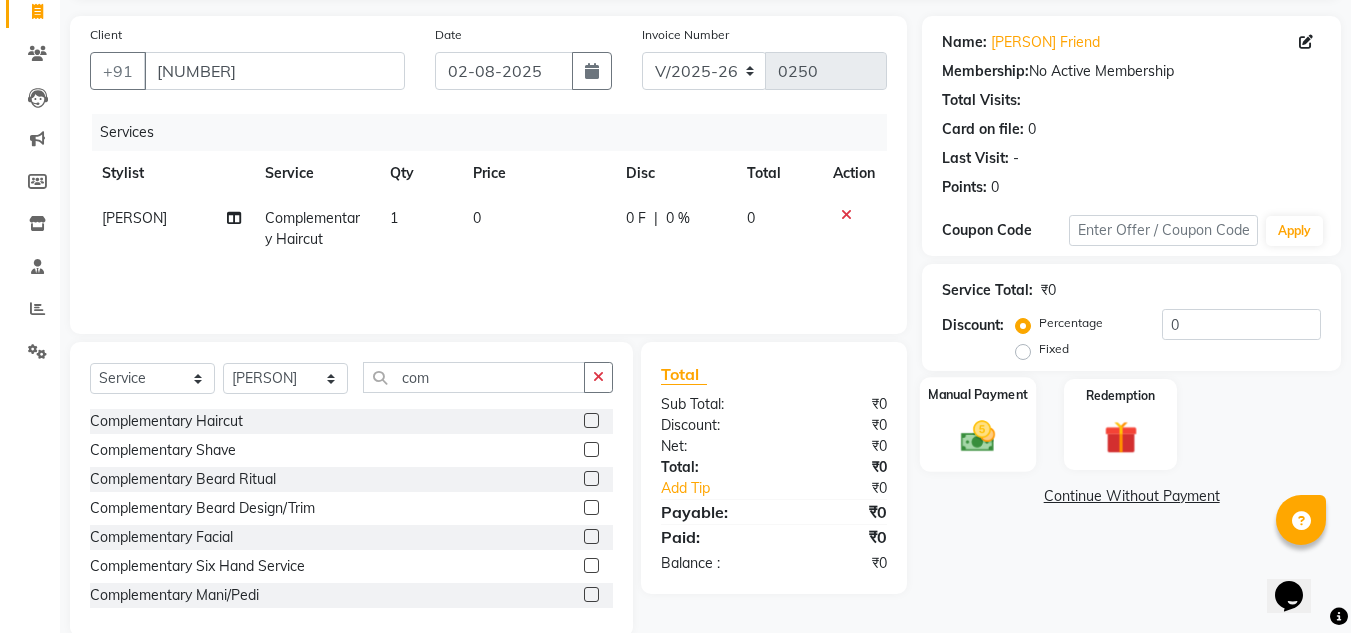 click 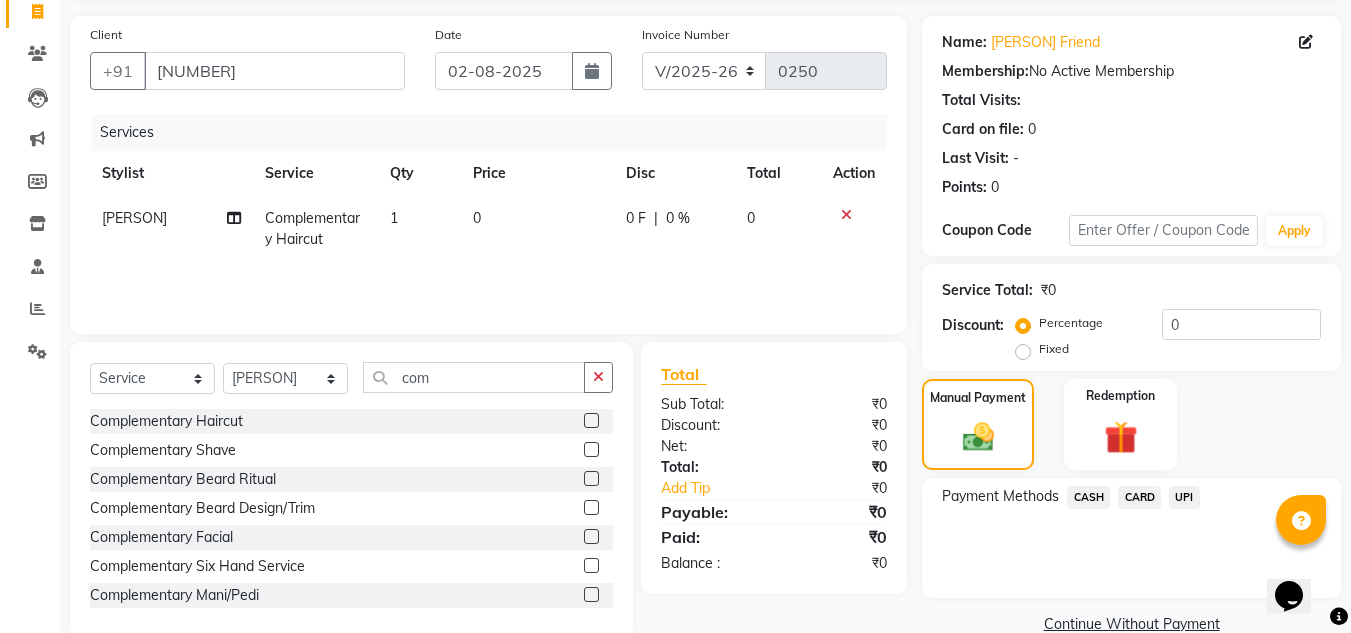click on "CASH" 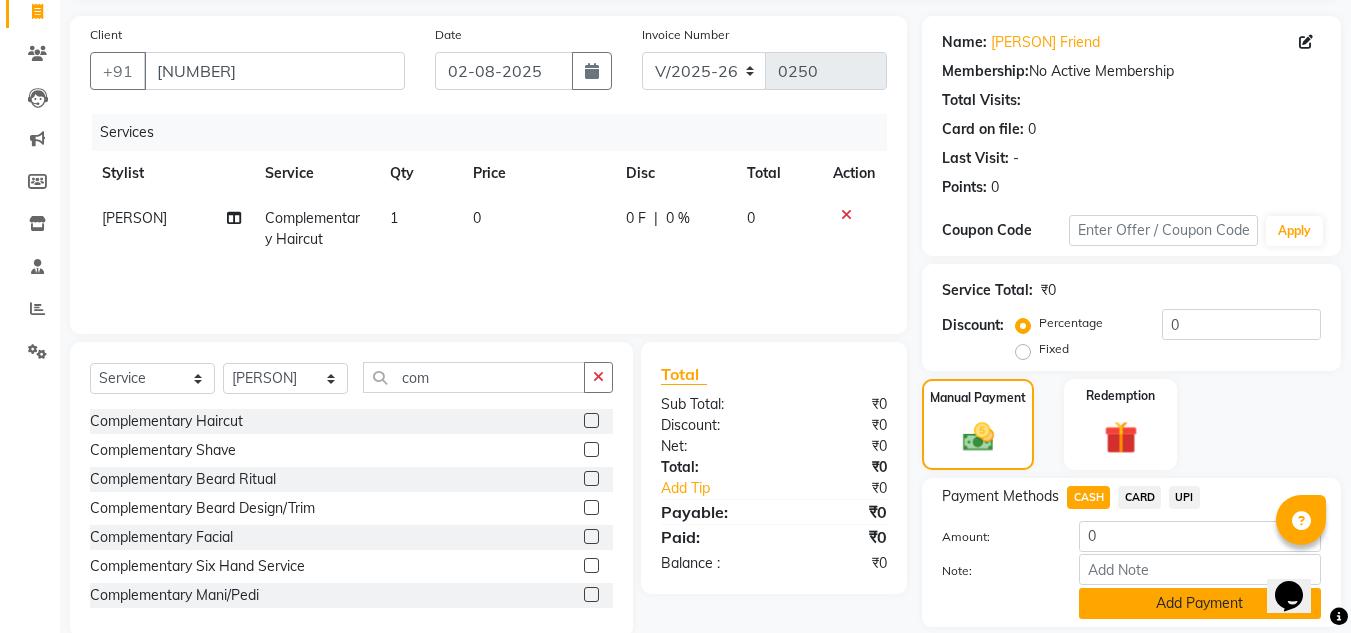 click on "Add Payment" 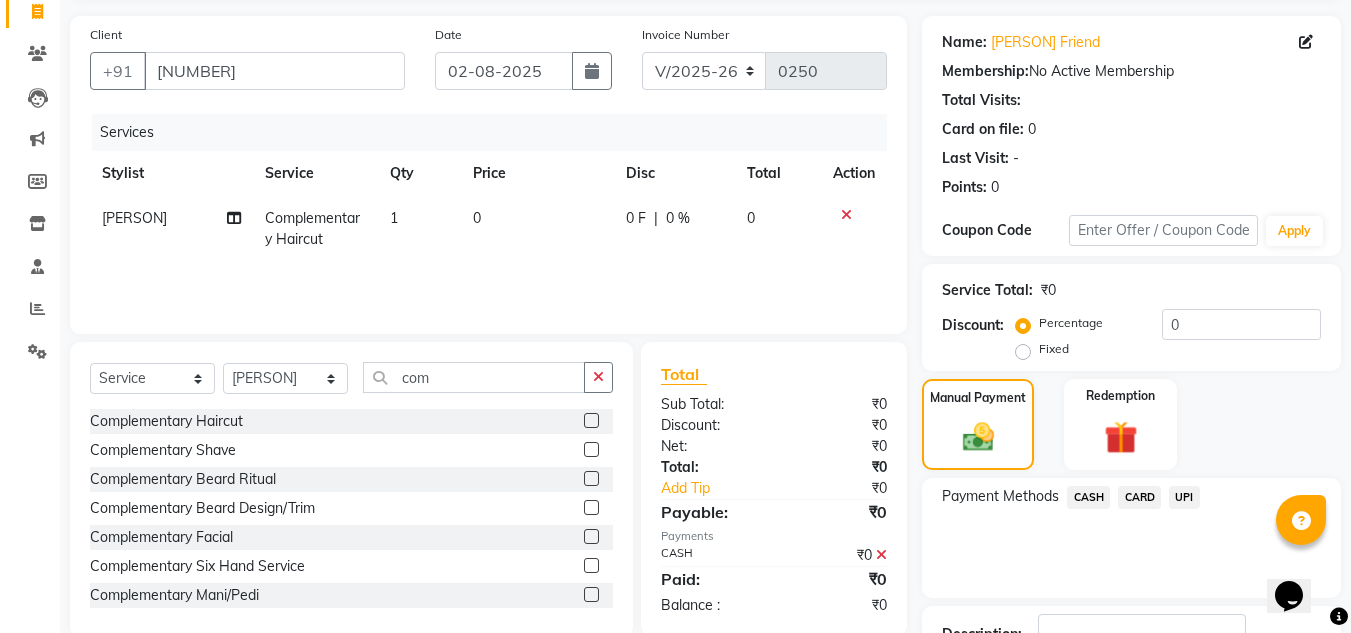 scroll, scrollTop: 283, scrollLeft: 0, axis: vertical 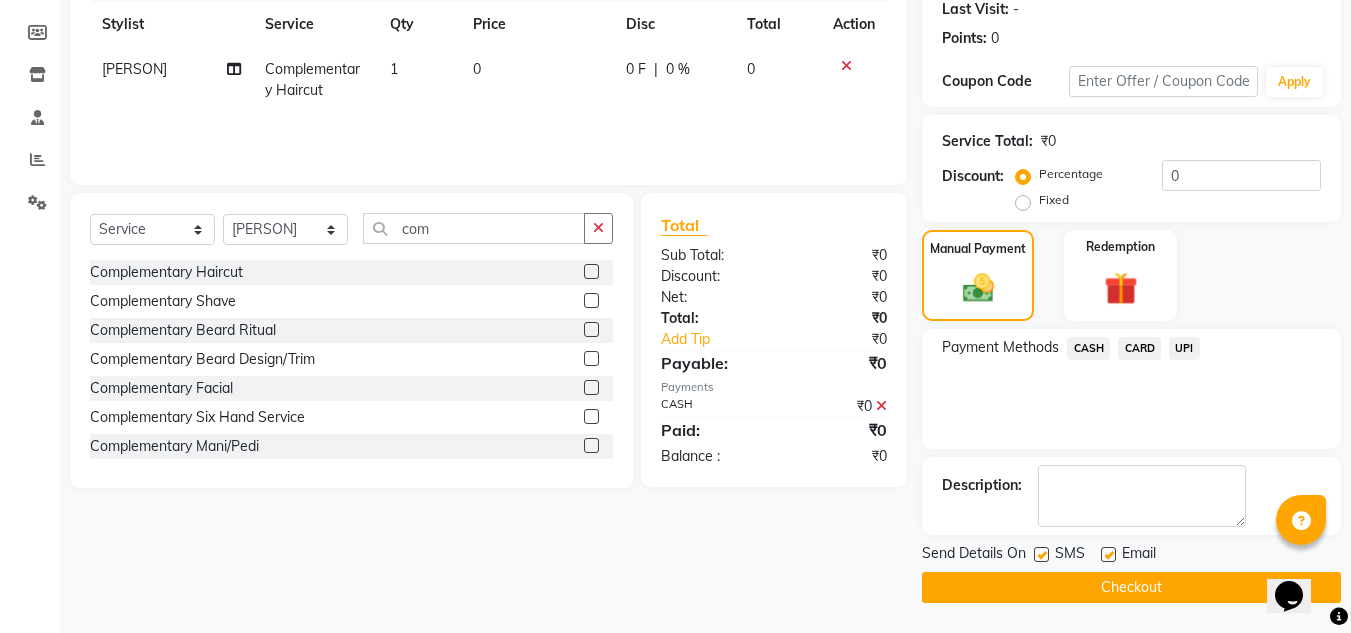 click on "Checkout" 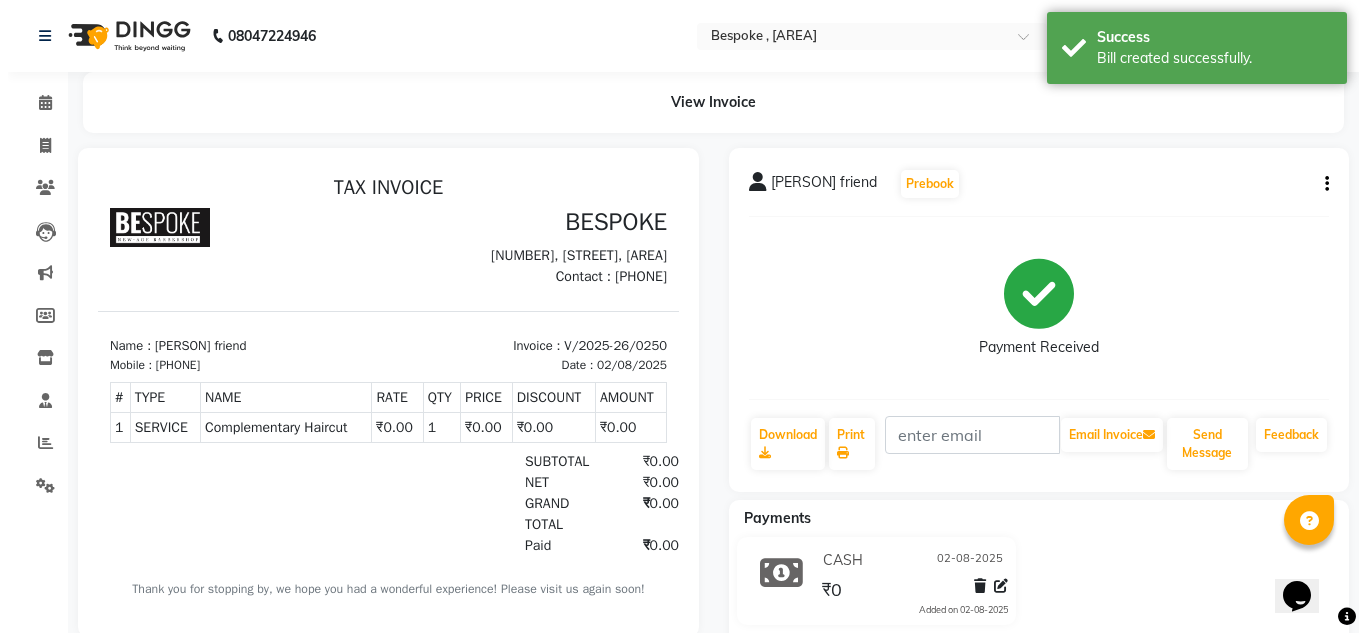 scroll, scrollTop: 0, scrollLeft: 0, axis: both 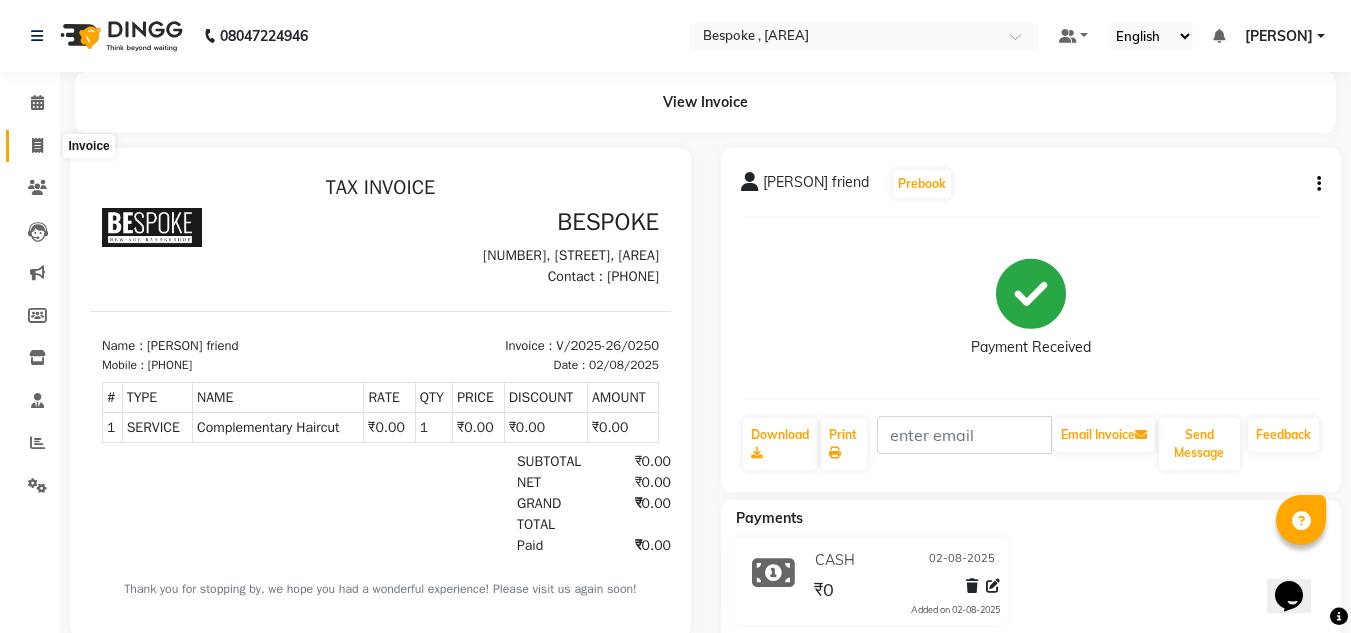 click 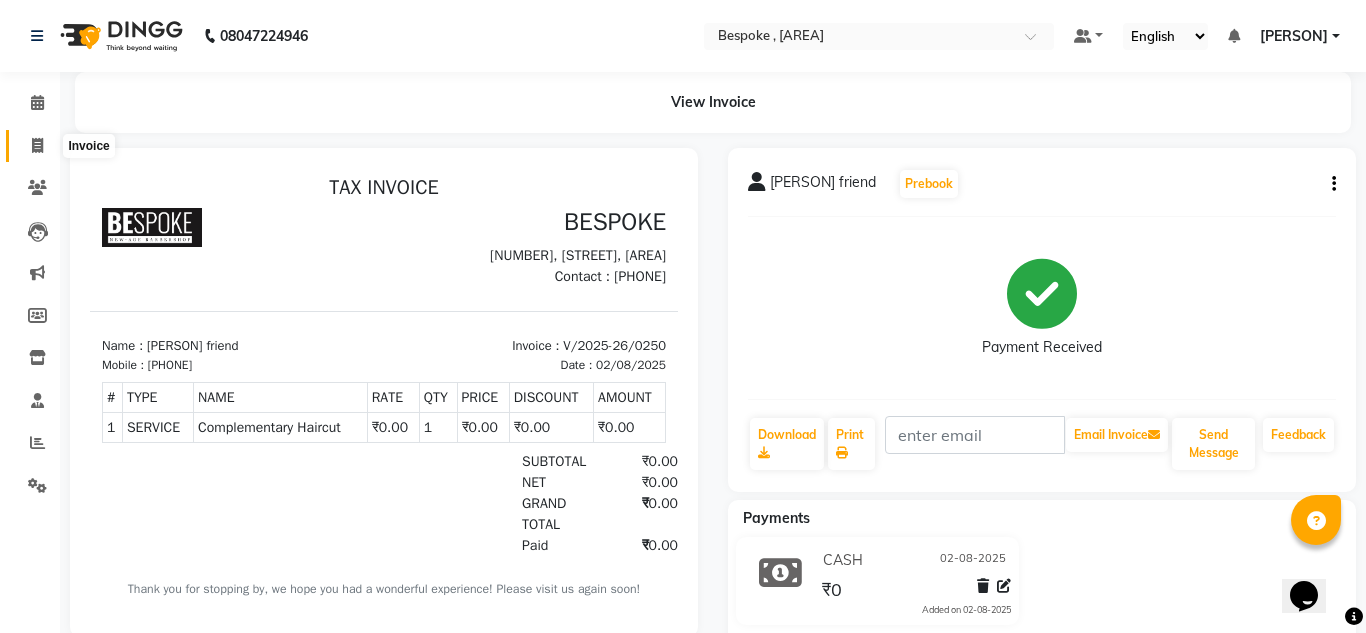 select on "8177" 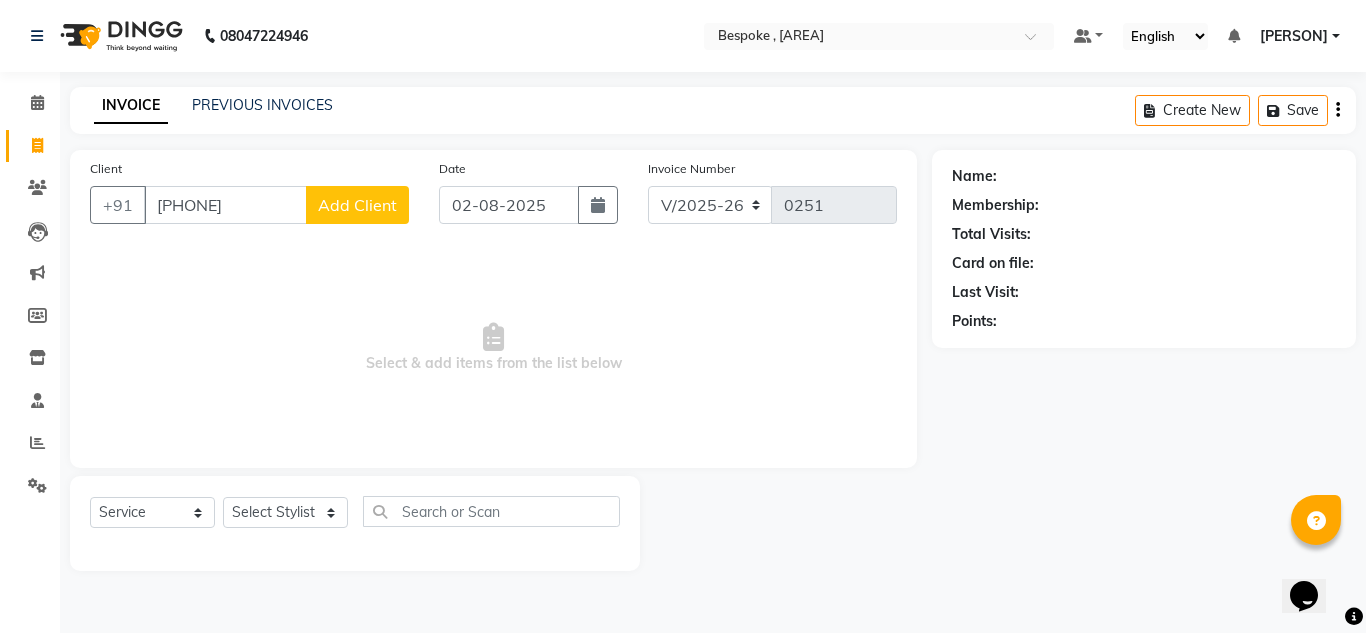 type on "[PHONE]" 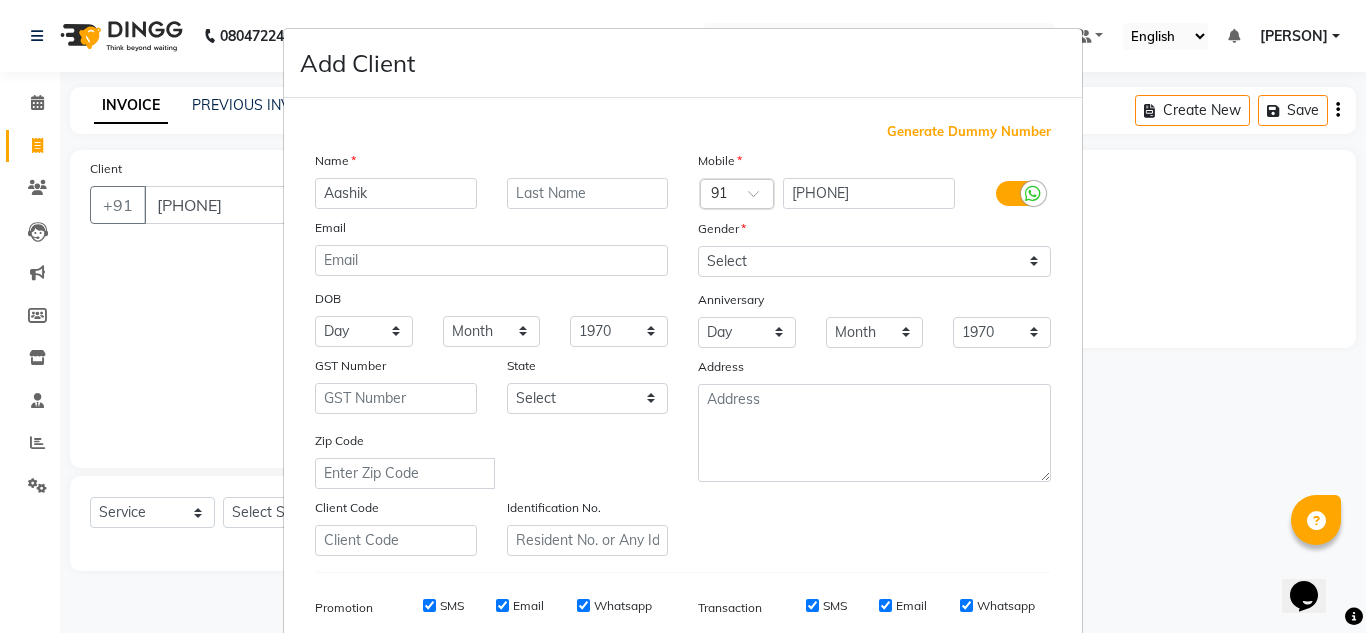 type on "Aashik" 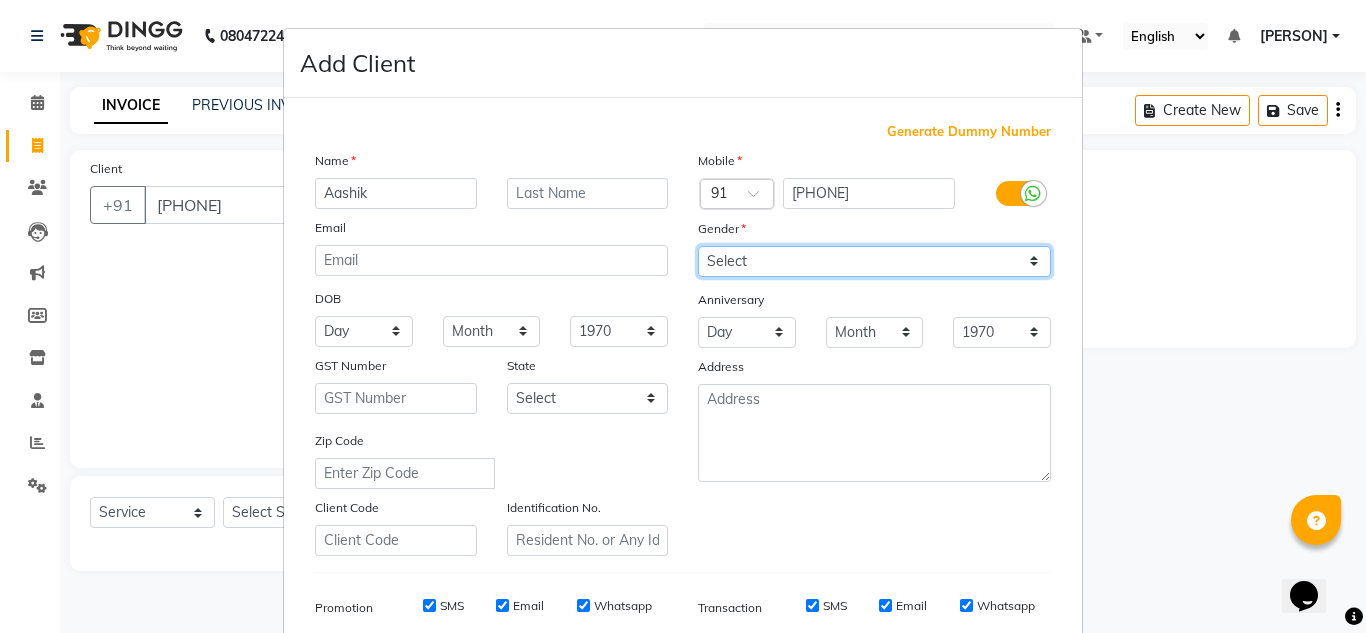 click on "Select Male Female Other Prefer Not To Say" at bounding box center [874, 261] 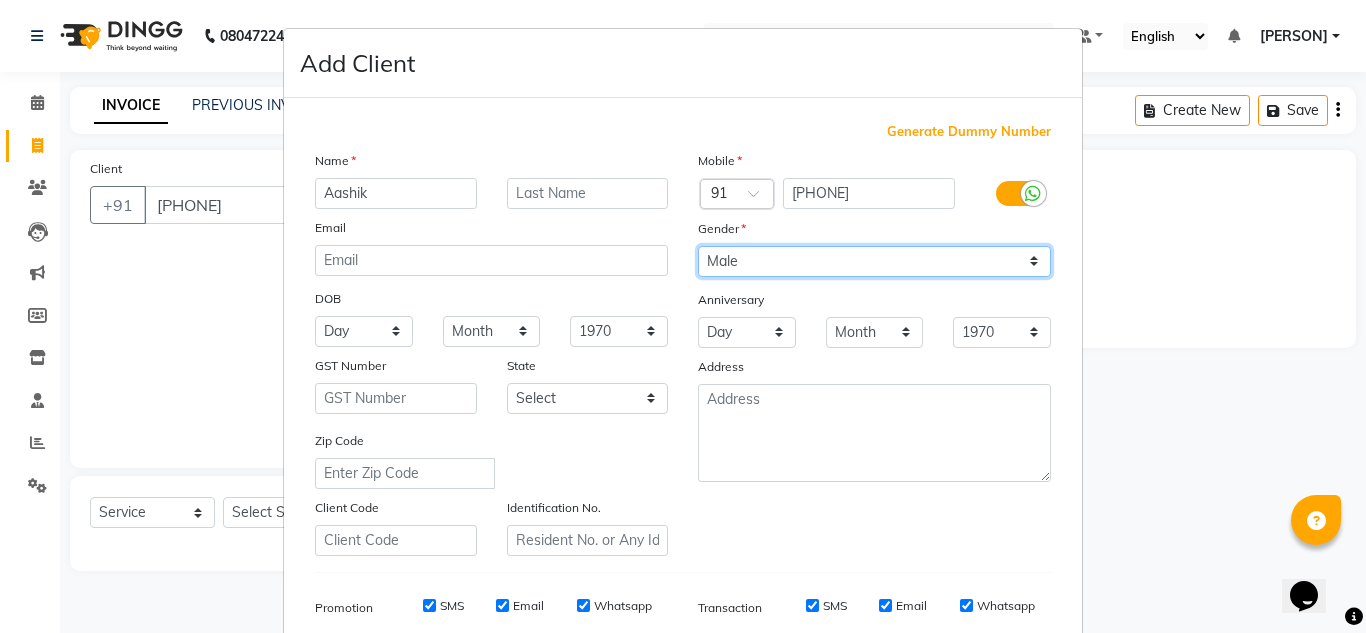 click on "Select Male Female Other Prefer Not To Say" at bounding box center (874, 261) 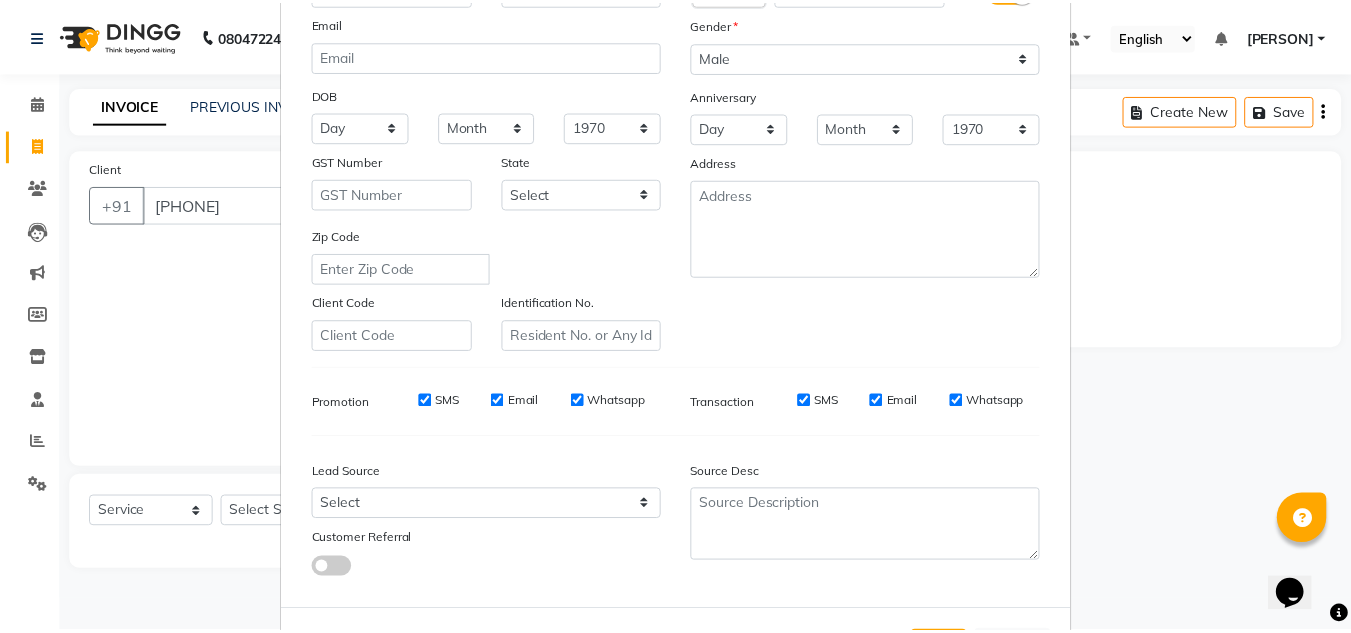 scroll, scrollTop: 228, scrollLeft: 0, axis: vertical 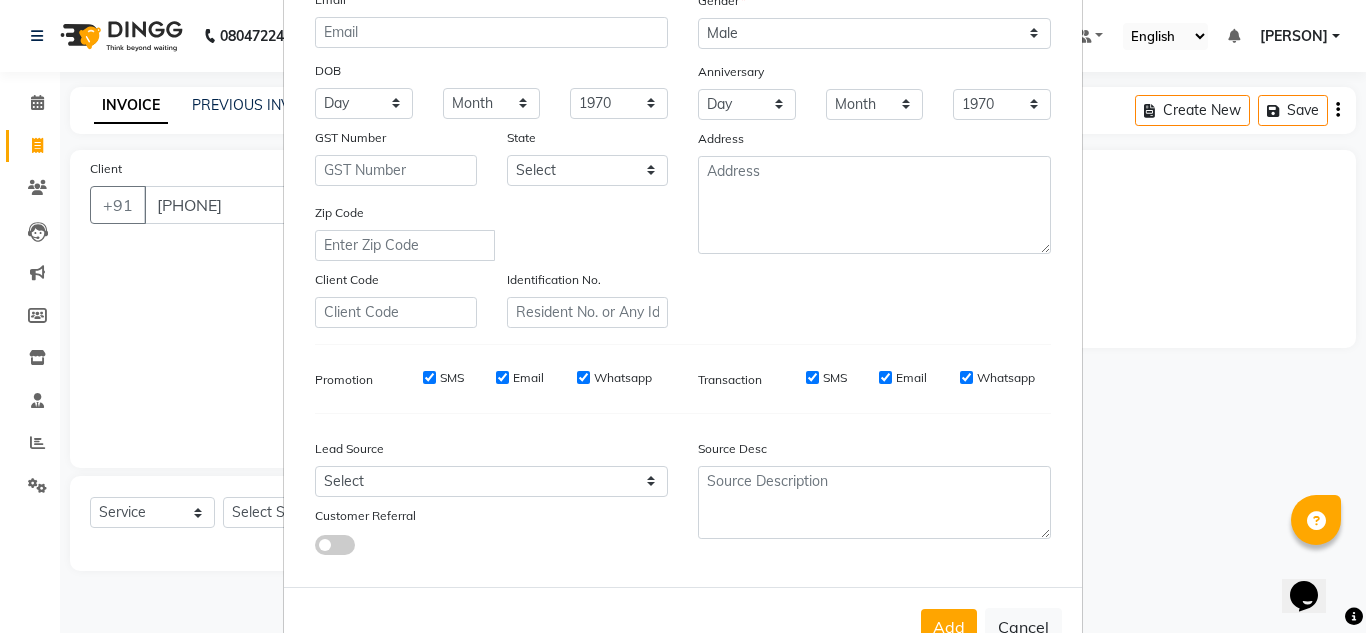 click on "Add" at bounding box center (949, 627) 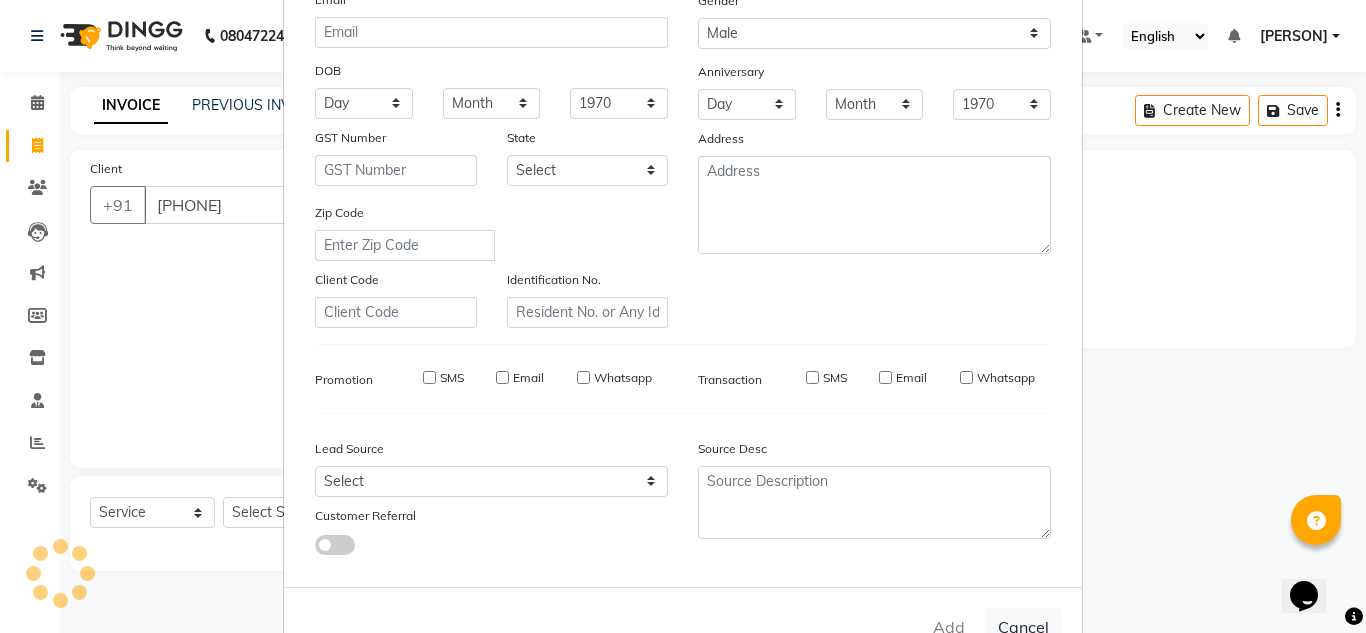 type 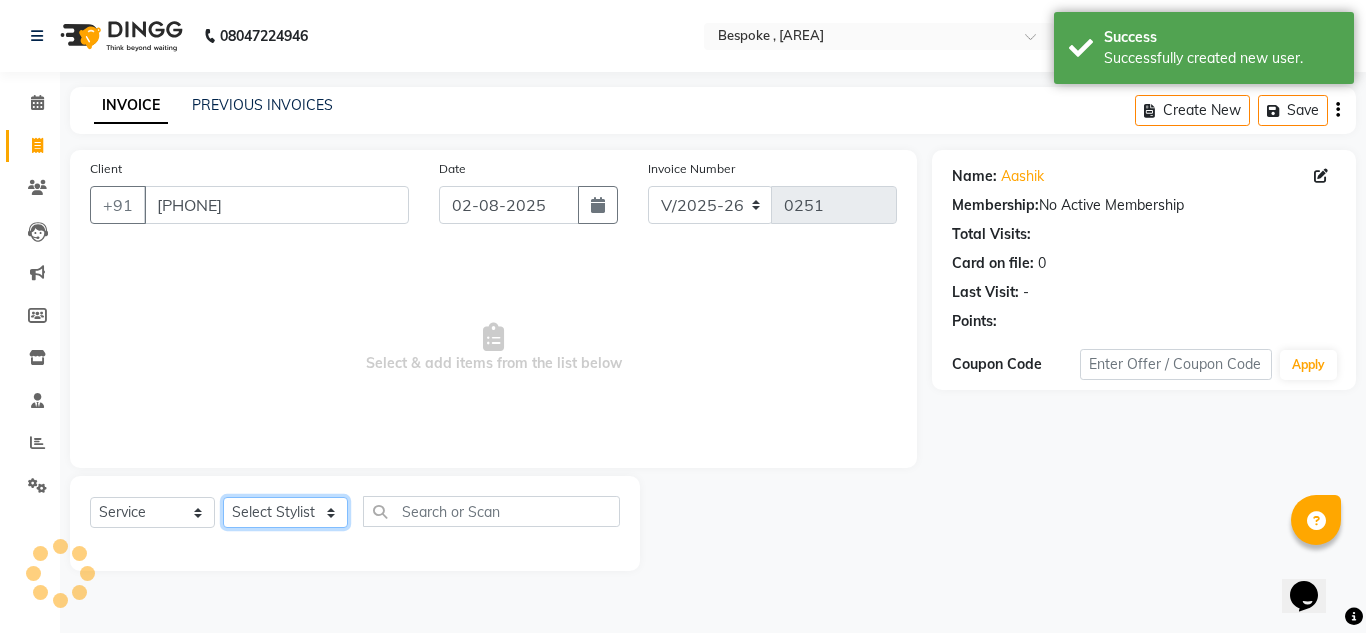 click on "Select Stylist [PERSON] [PERSON] [PERSON] [PERSON] [PERSON] [PERSON] [PERSON] [PERSON] [PERSON]" 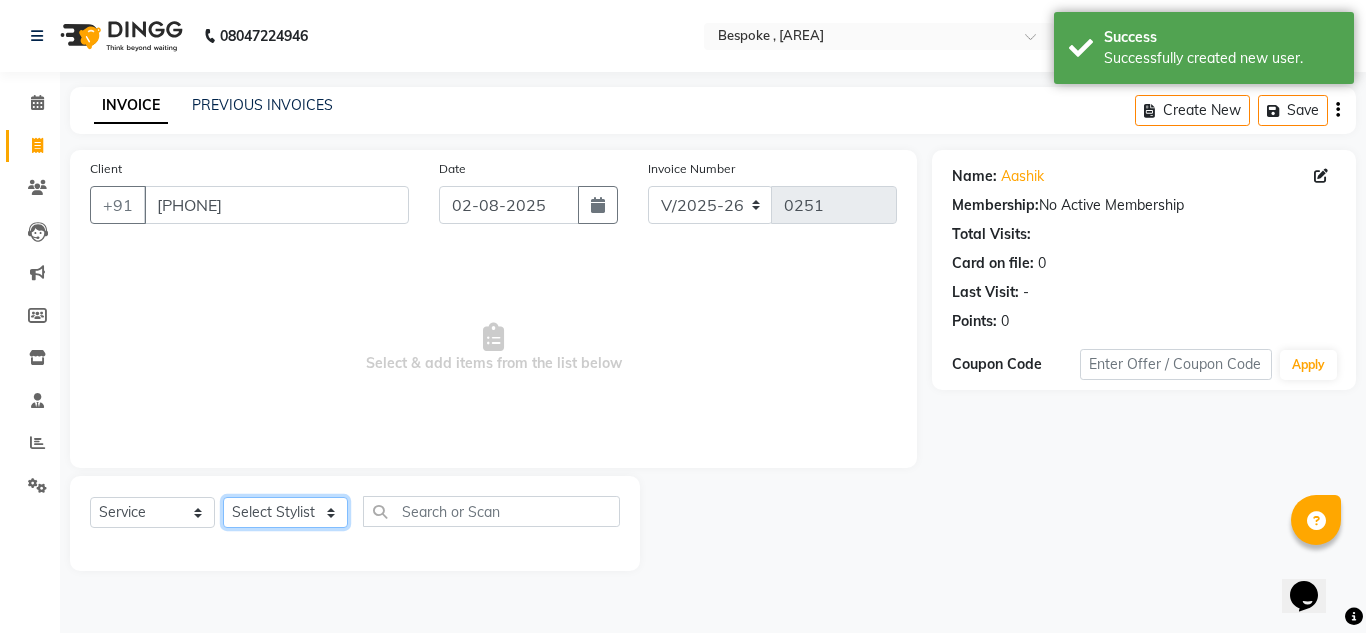 select on "78477" 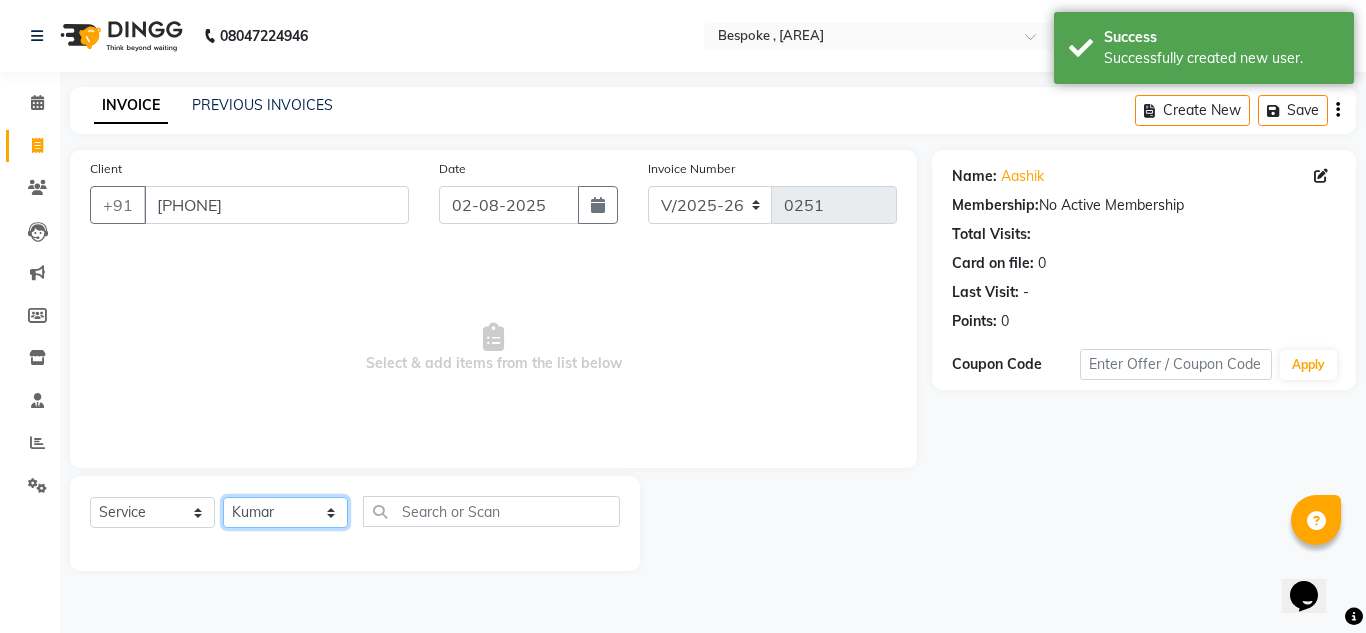 click on "Select Stylist [PERSON] [PERSON] [PERSON] [PERSON] [PERSON] [PERSON] [PERSON] [PERSON] [PERSON]" 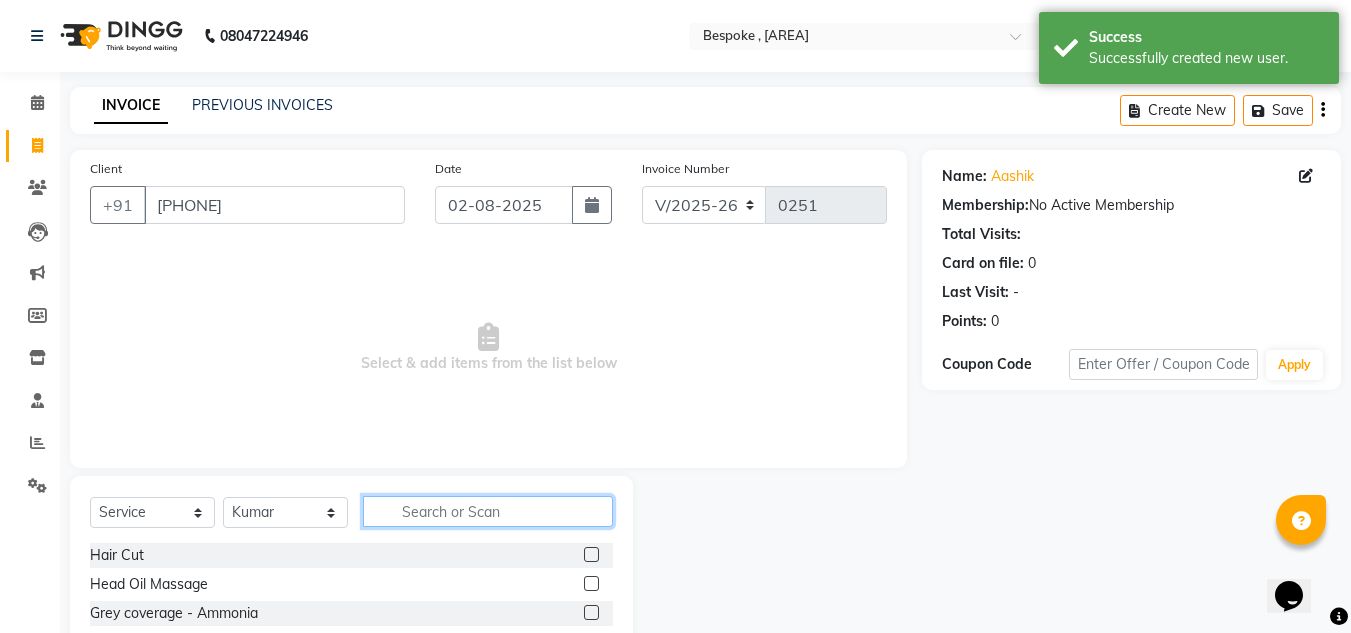 click 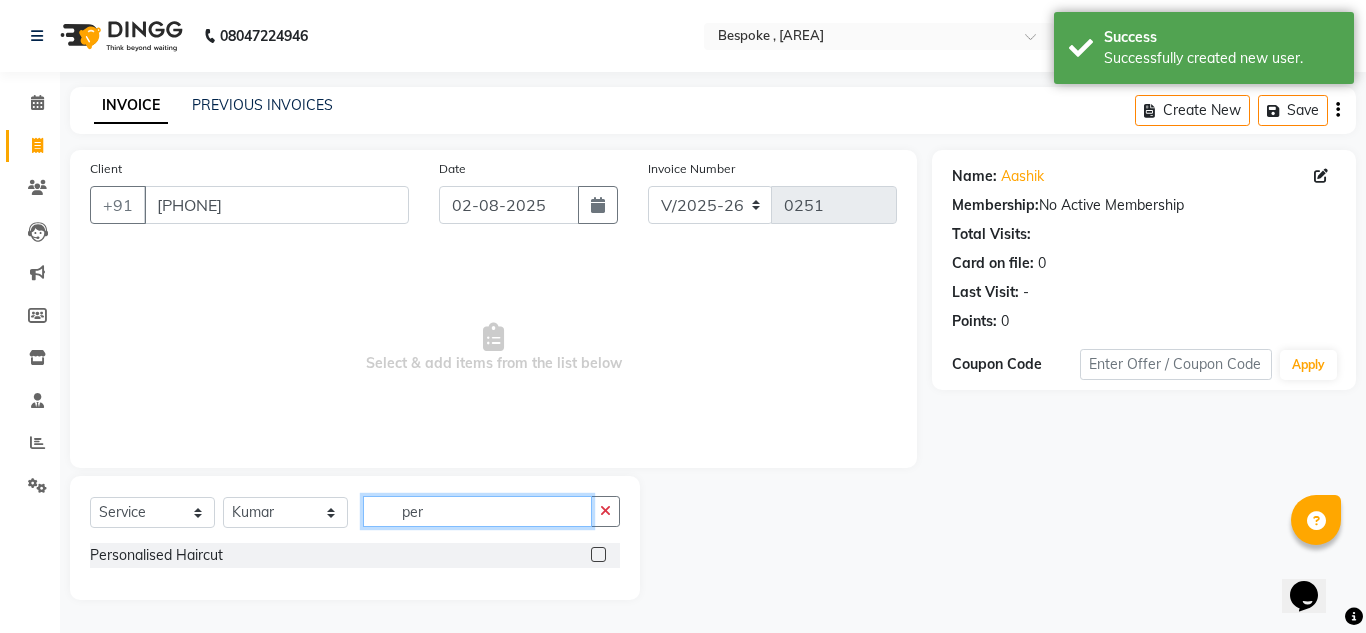 type on "per" 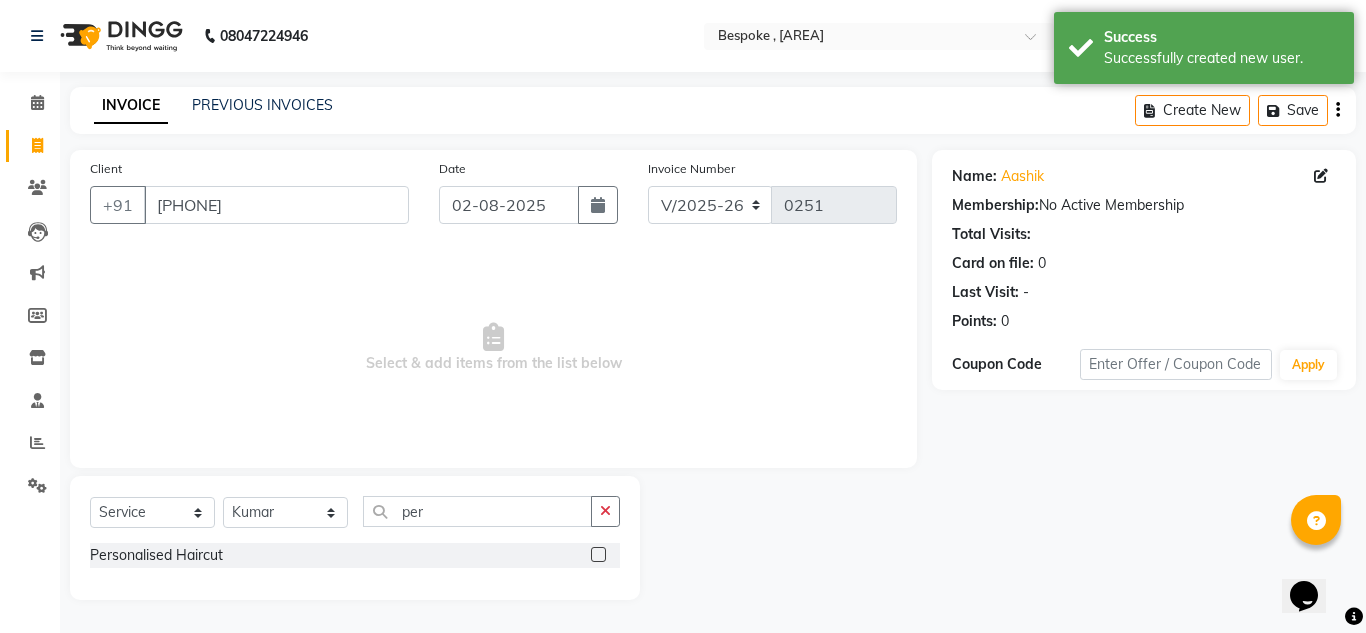 click 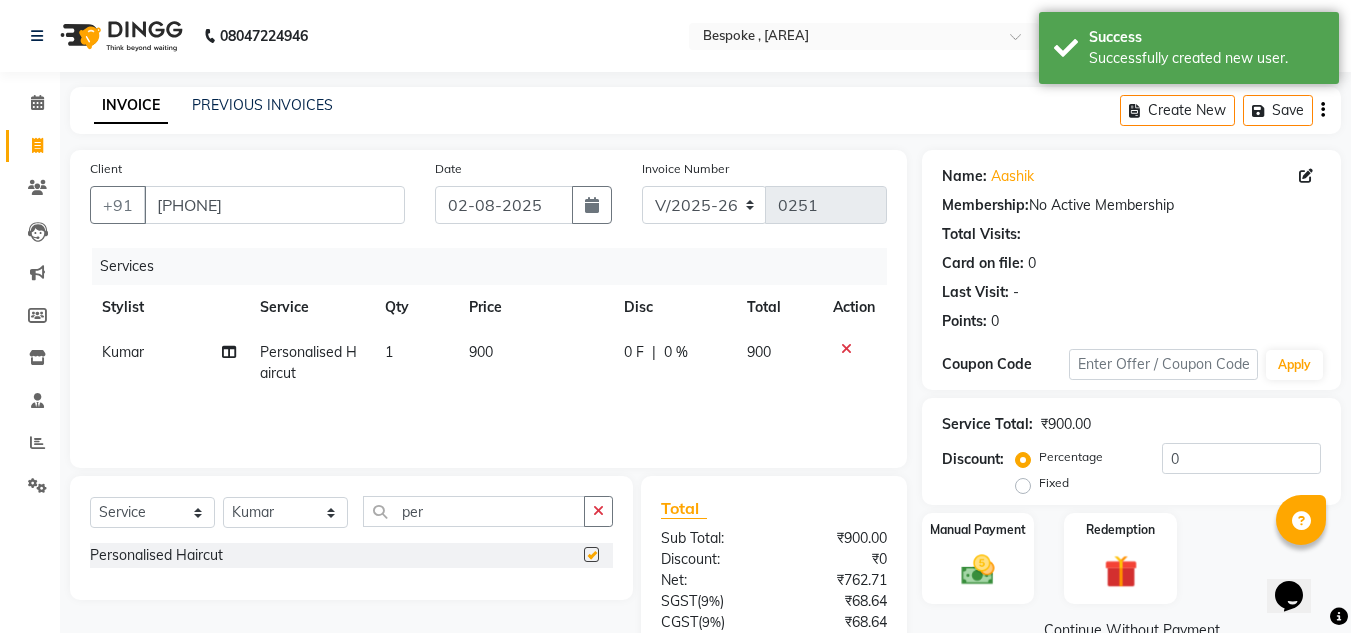 checkbox on "false" 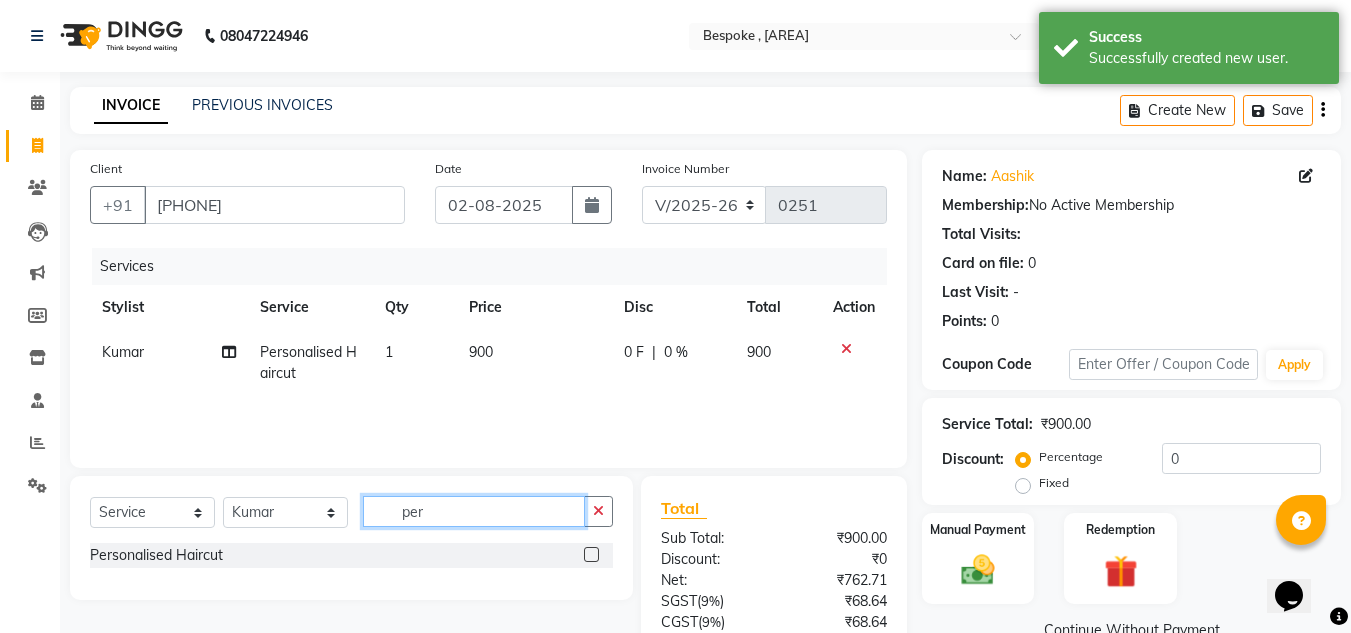 drag, startPoint x: 462, startPoint y: 509, endPoint x: 352, endPoint y: 500, distance: 110.36757 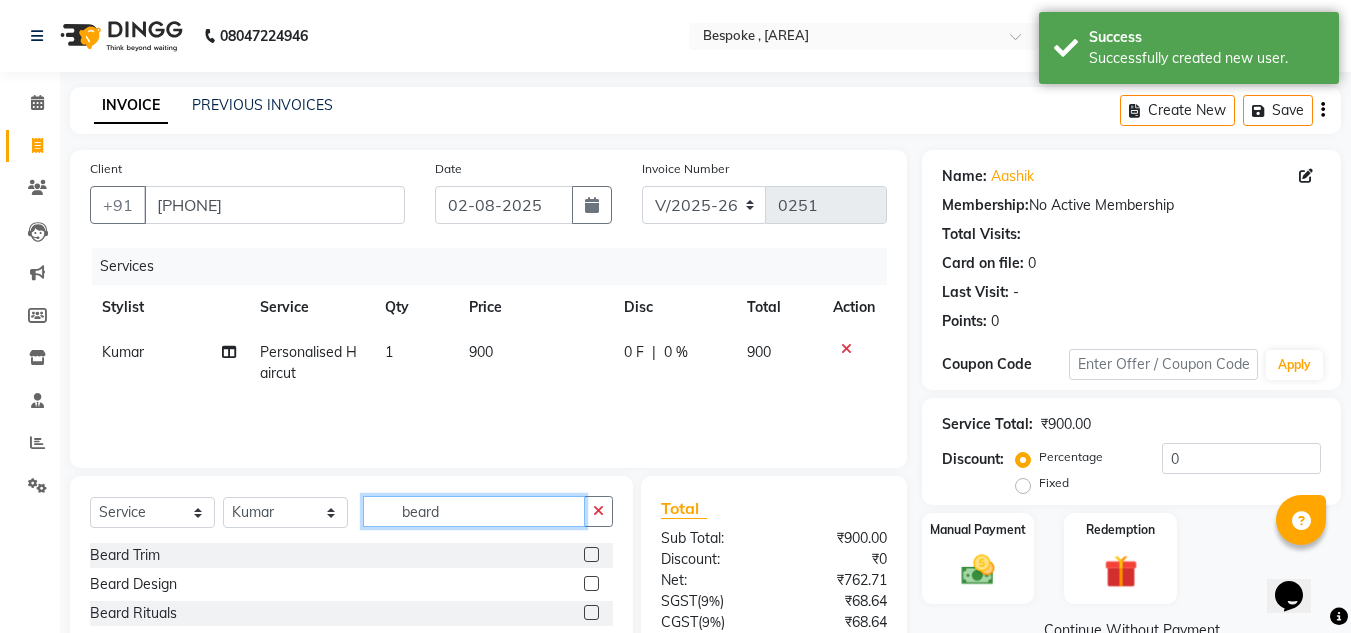 type on "beard" 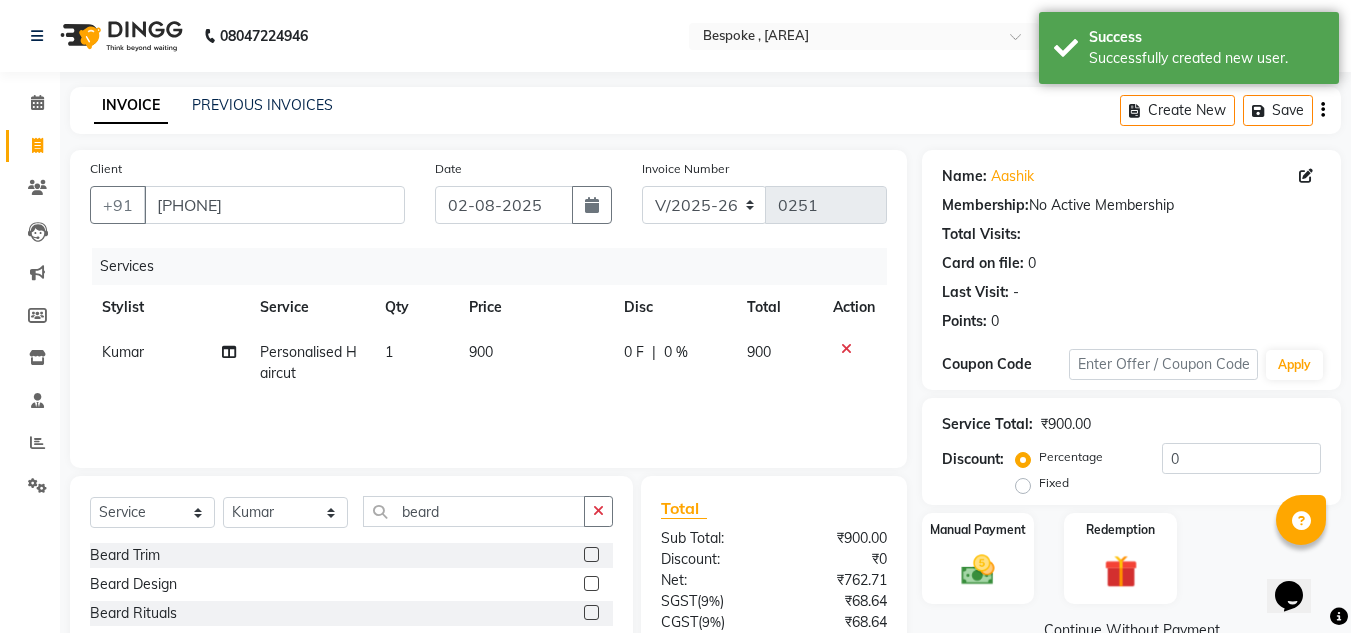 click 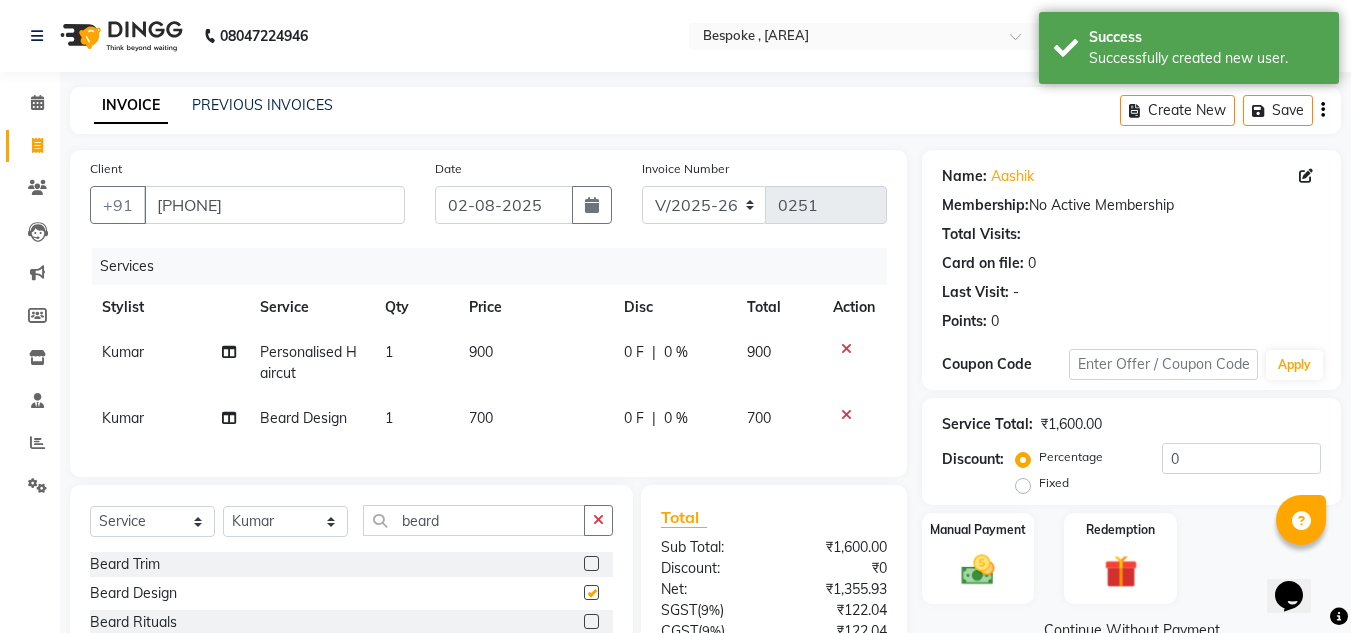 checkbox on "false" 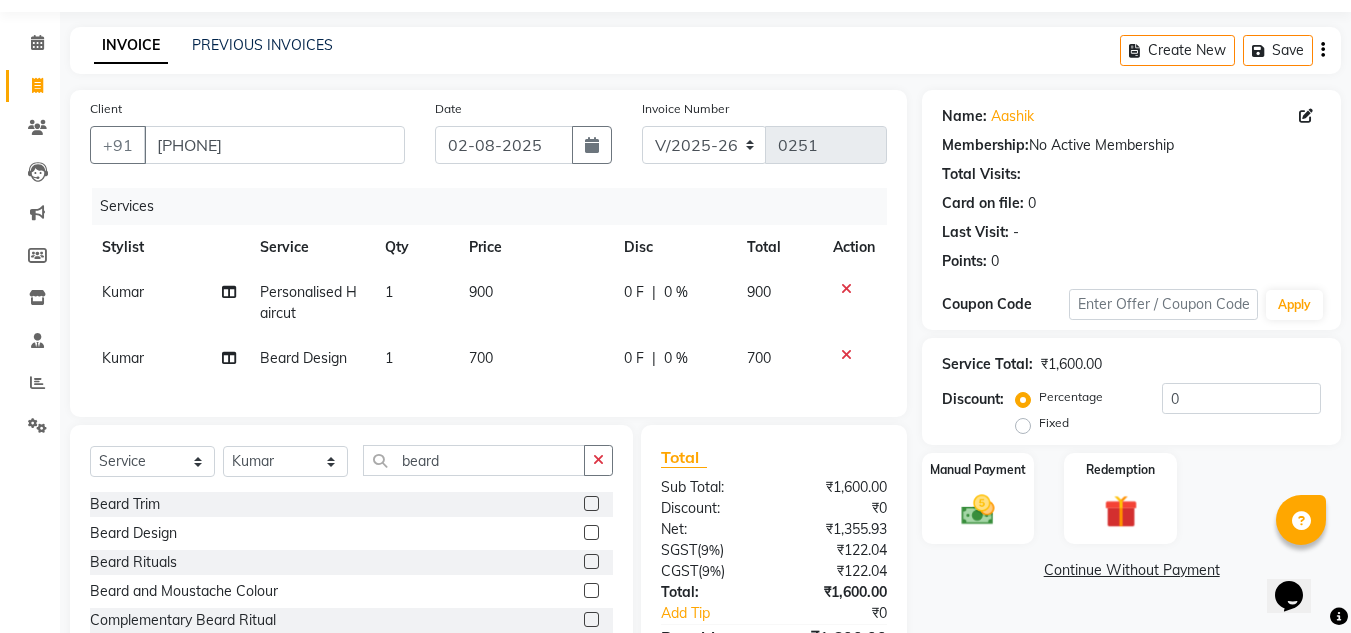scroll, scrollTop: 61, scrollLeft: 0, axis: vertical 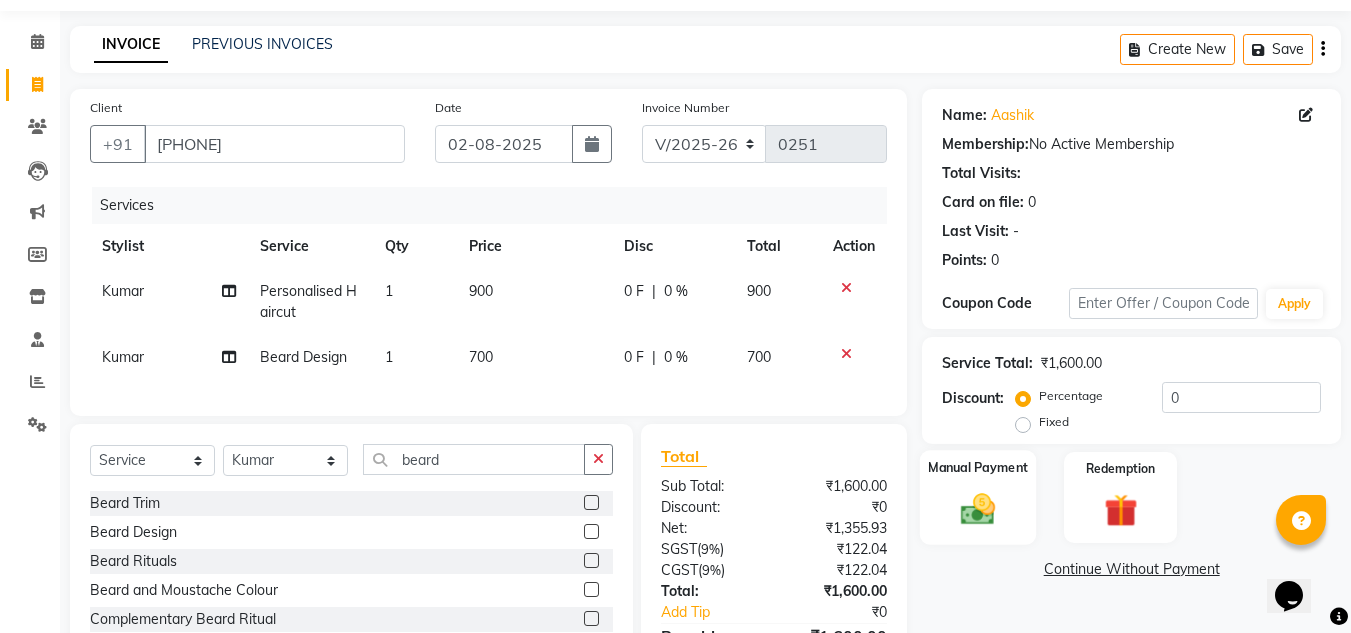 click 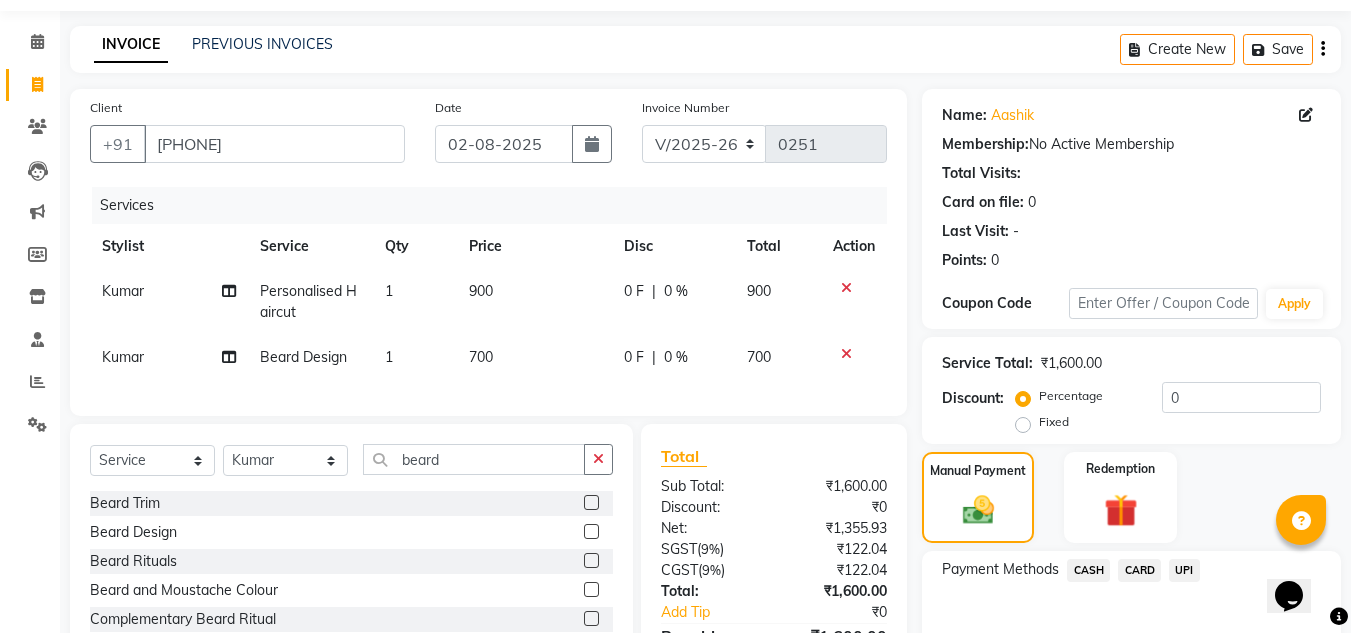 click on "CARD" 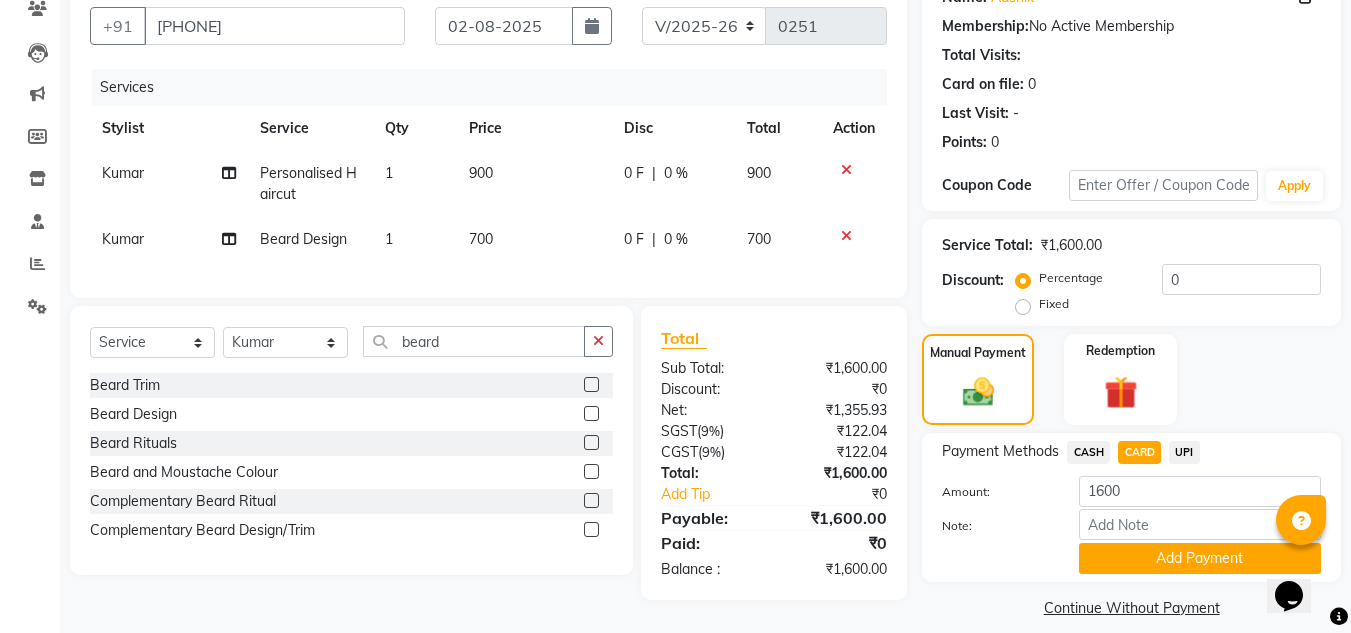 scroll, scrollTop: 199, scrollLeft: 0, axis: vertical 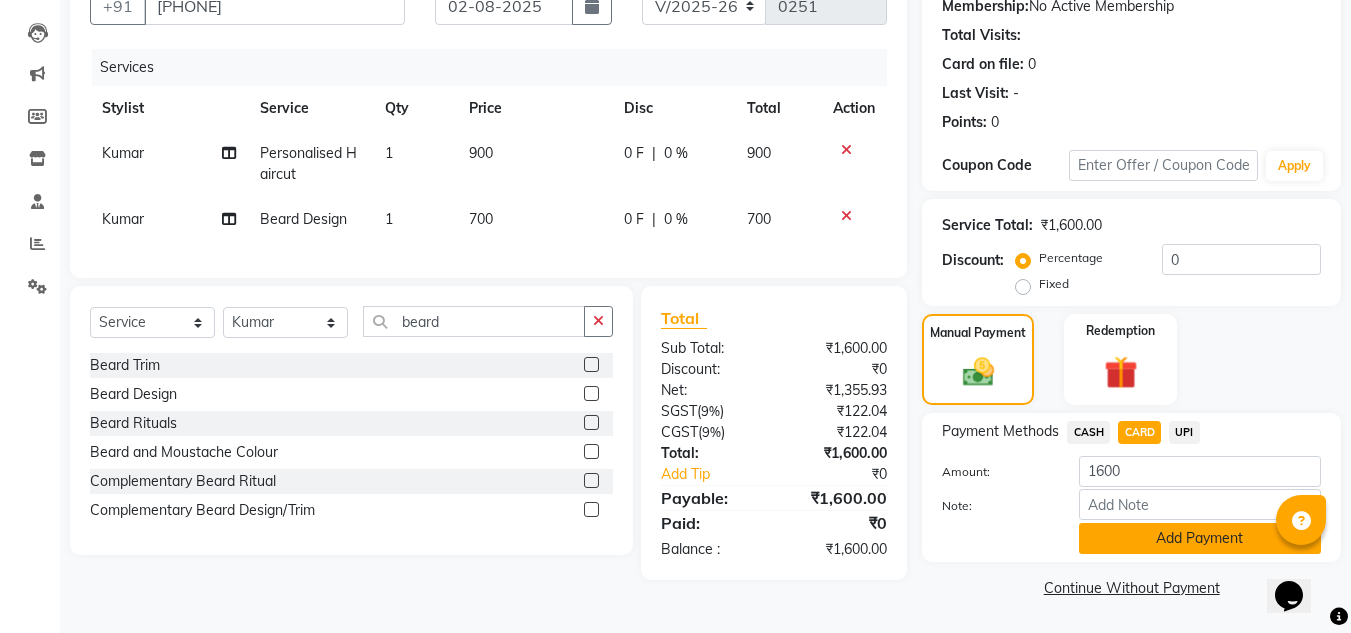 click on "Add Payment" 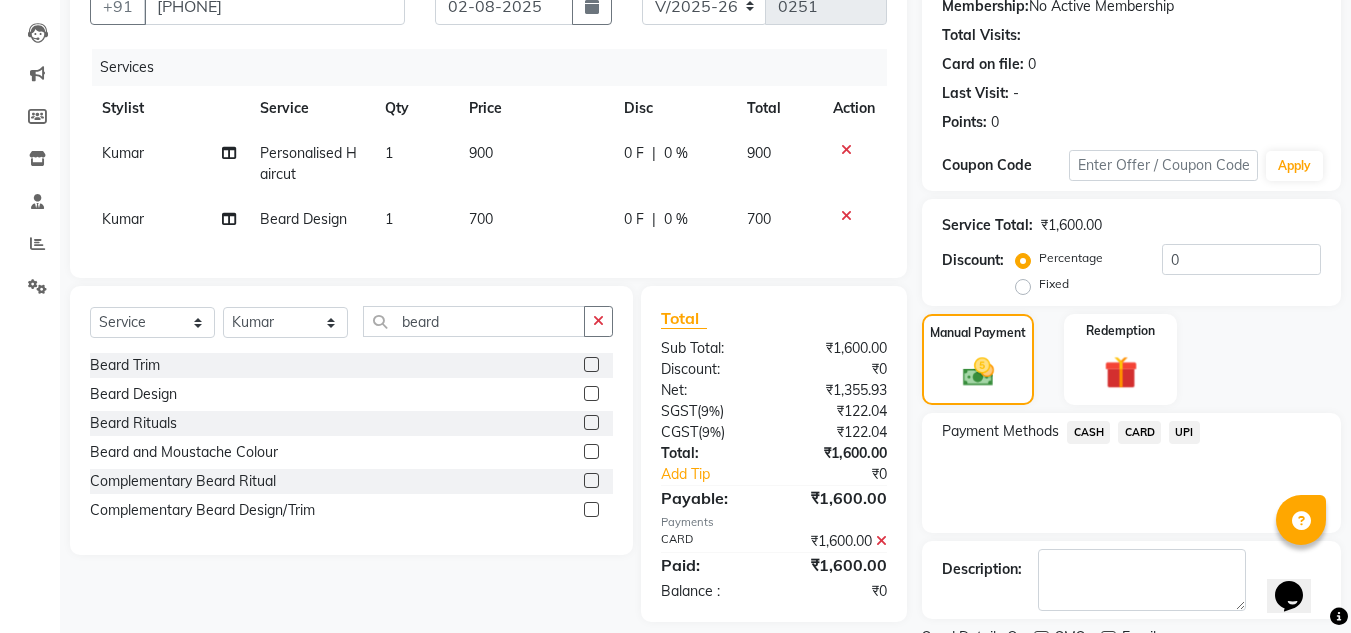 scroll, scrollTop: 283, scrollLeft: 0, axis: vertical 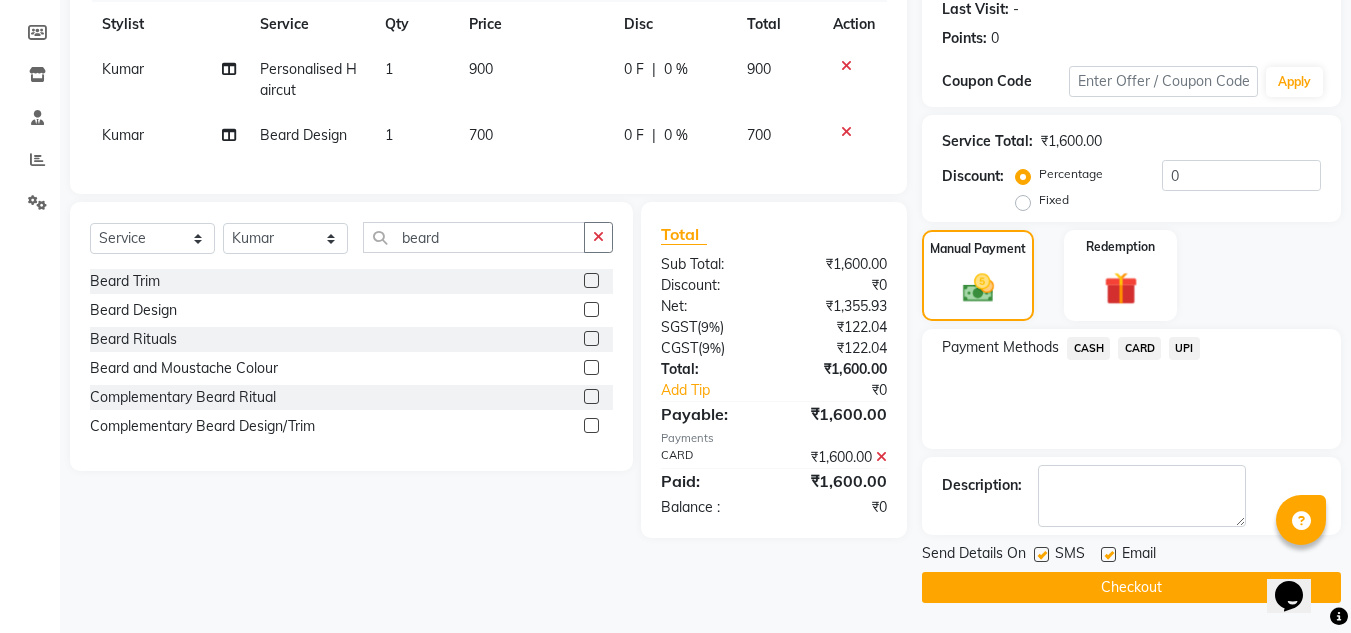 click on "Checkout" 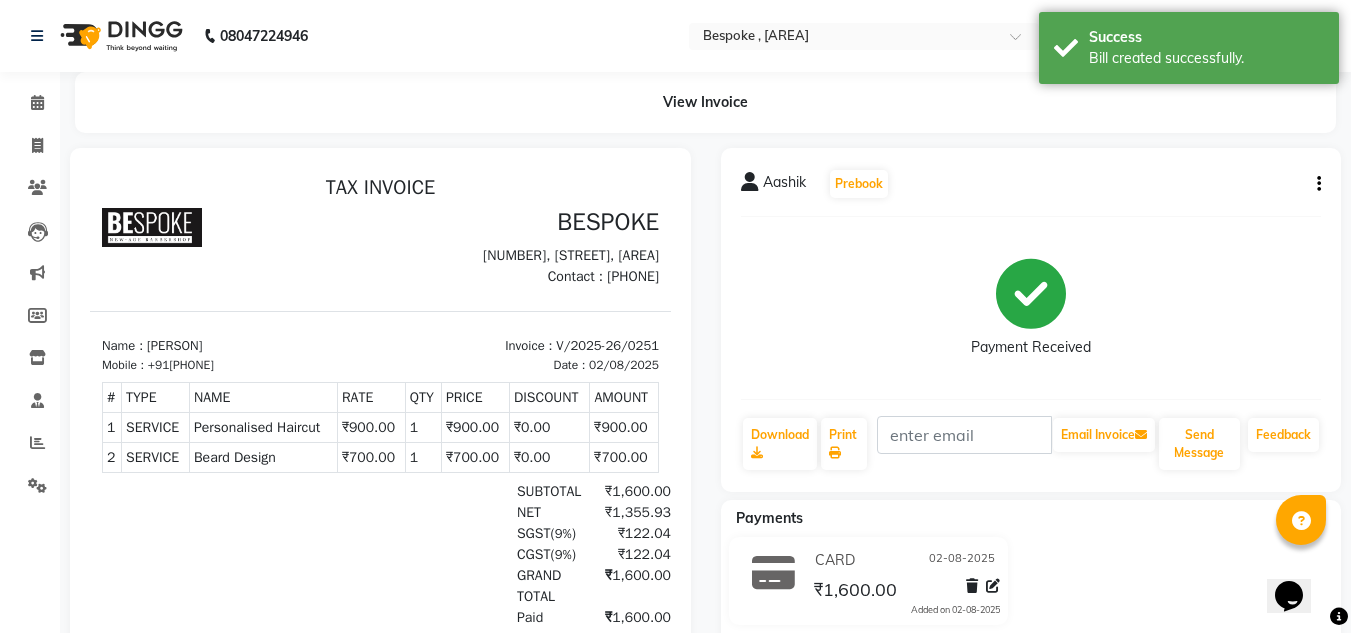 scroll, scrollTop: 0, scrollLeft: 0, axis: both 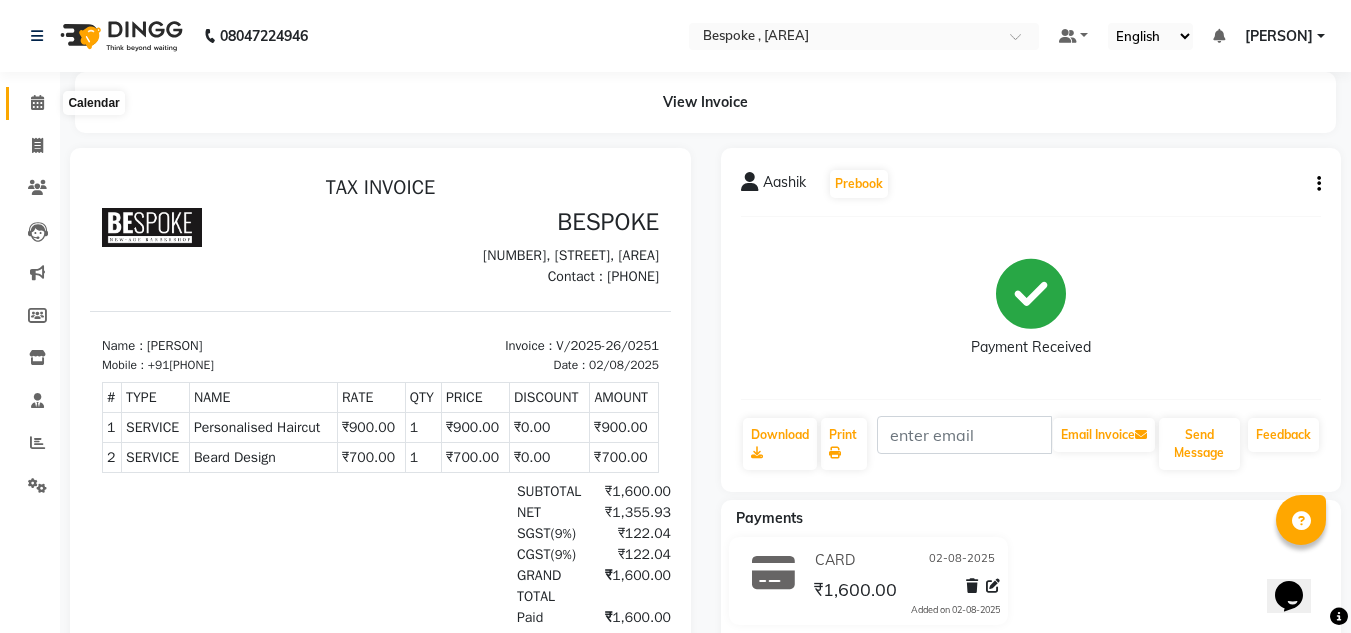 click 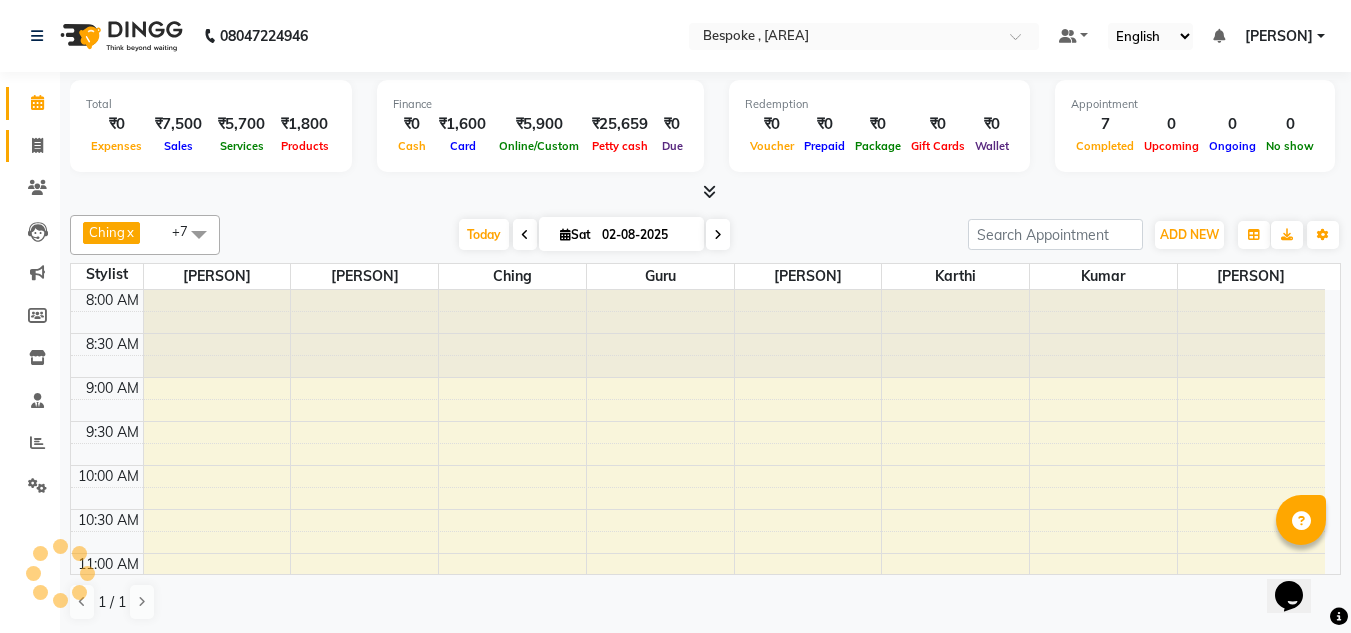 scroll, scrollTop: 0, scrollLeft: 0, axis: both 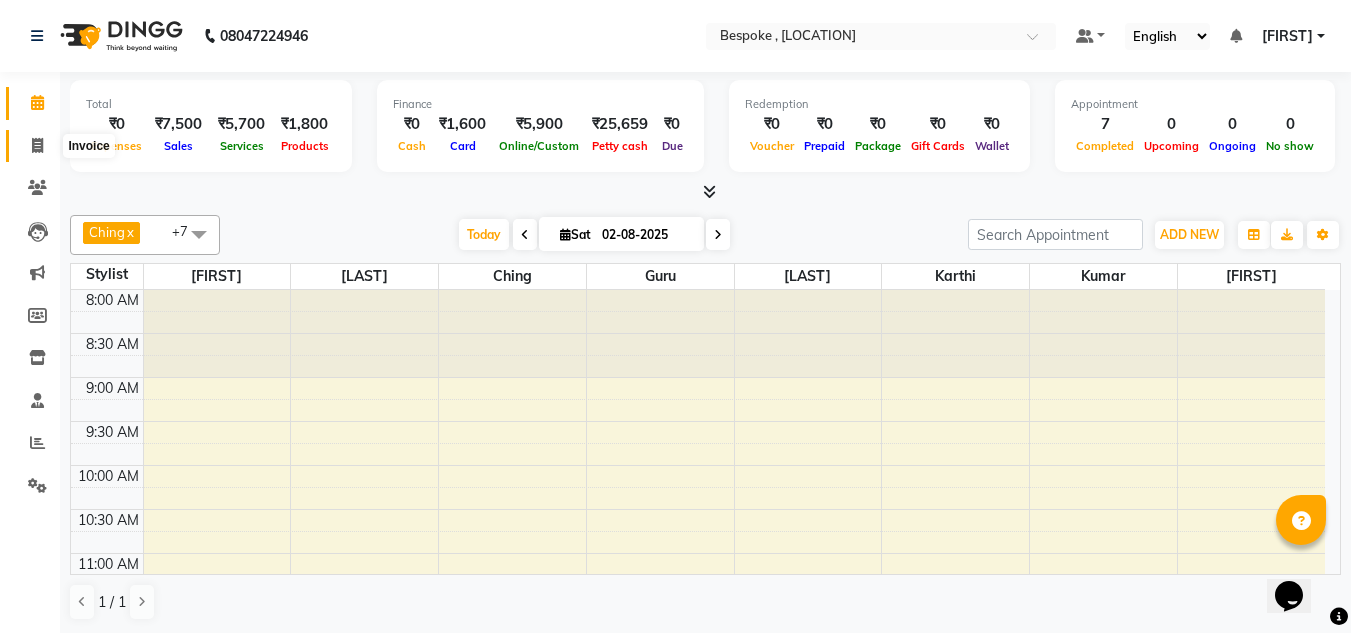 click 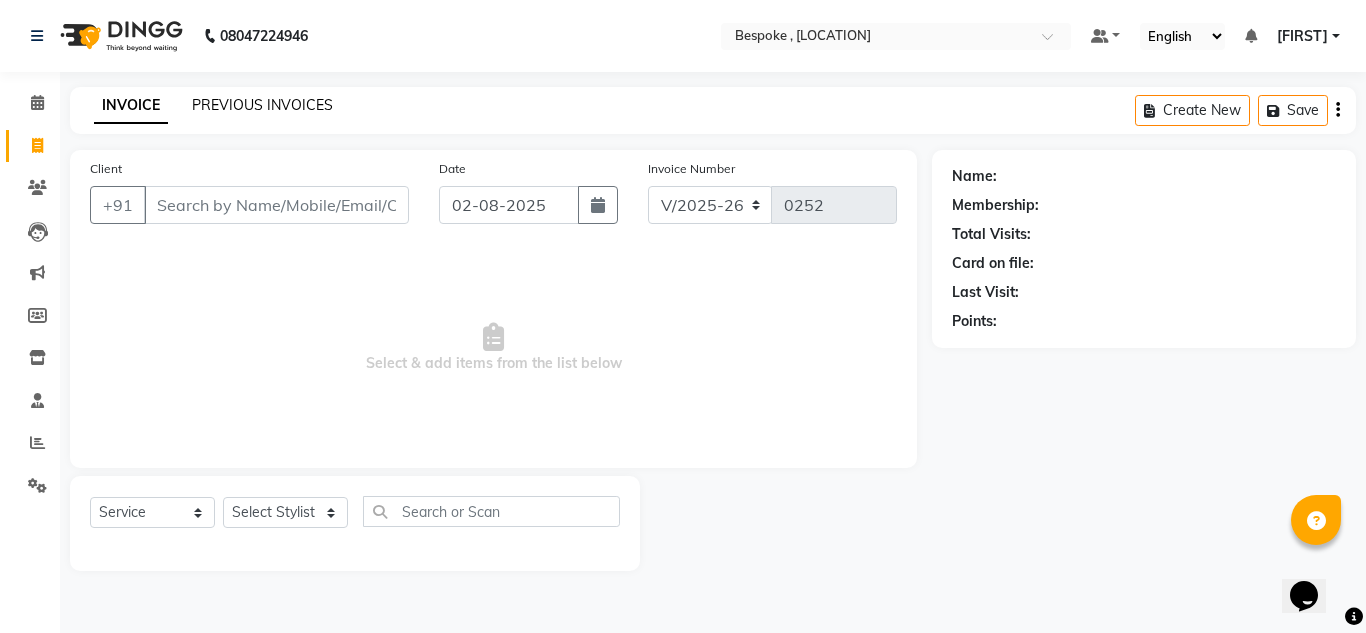 click on "PREVIOUS INVOICES" 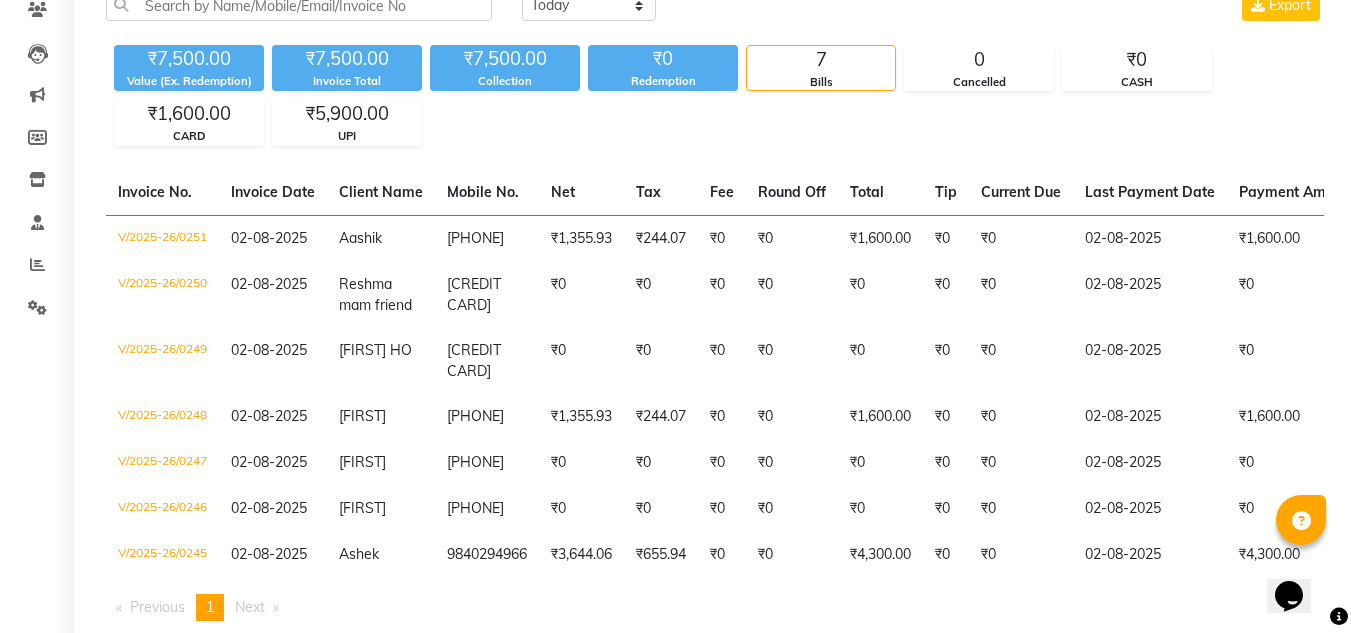 scroll, scrollTop: 187, scrollLeft: 0, axis: vertical 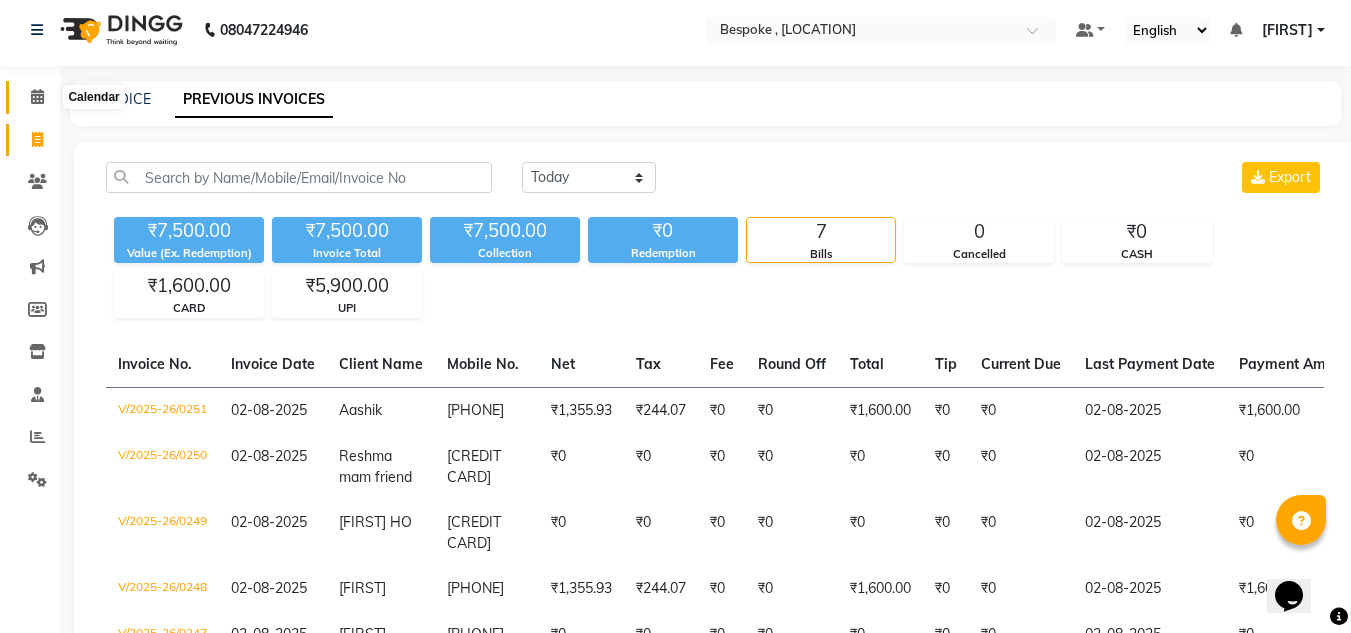 click 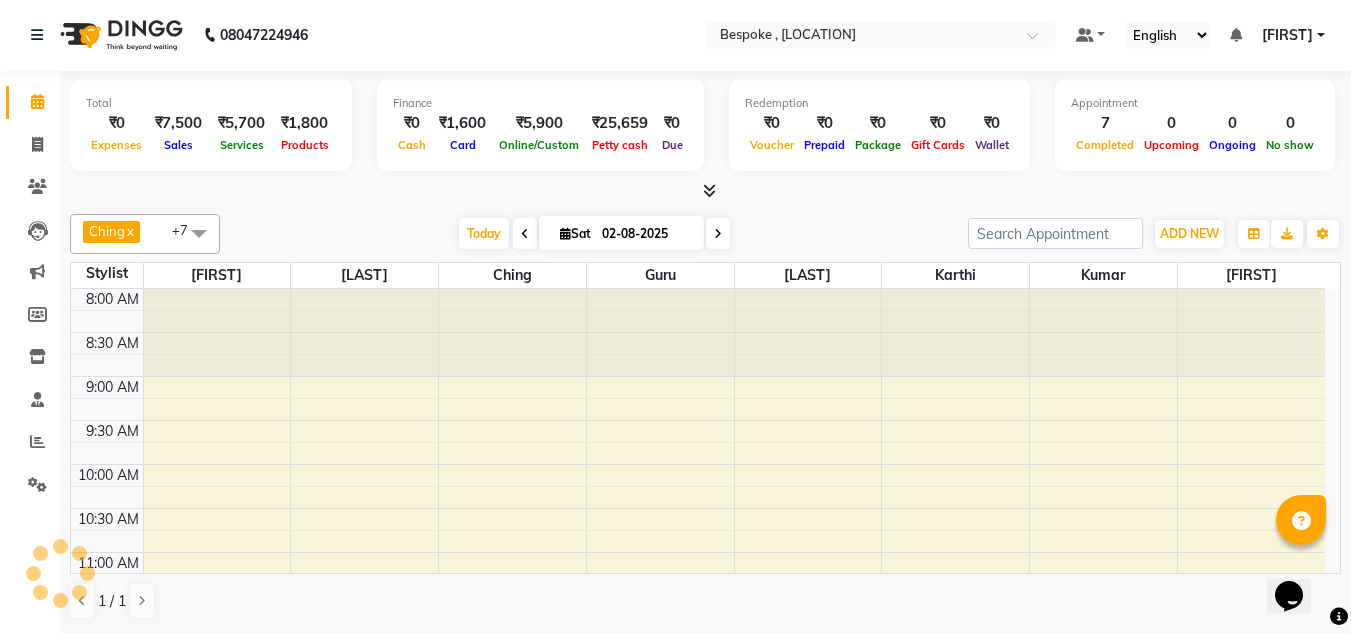 scroll, scrollTop: 0, scrollLeft: 0, axis: both 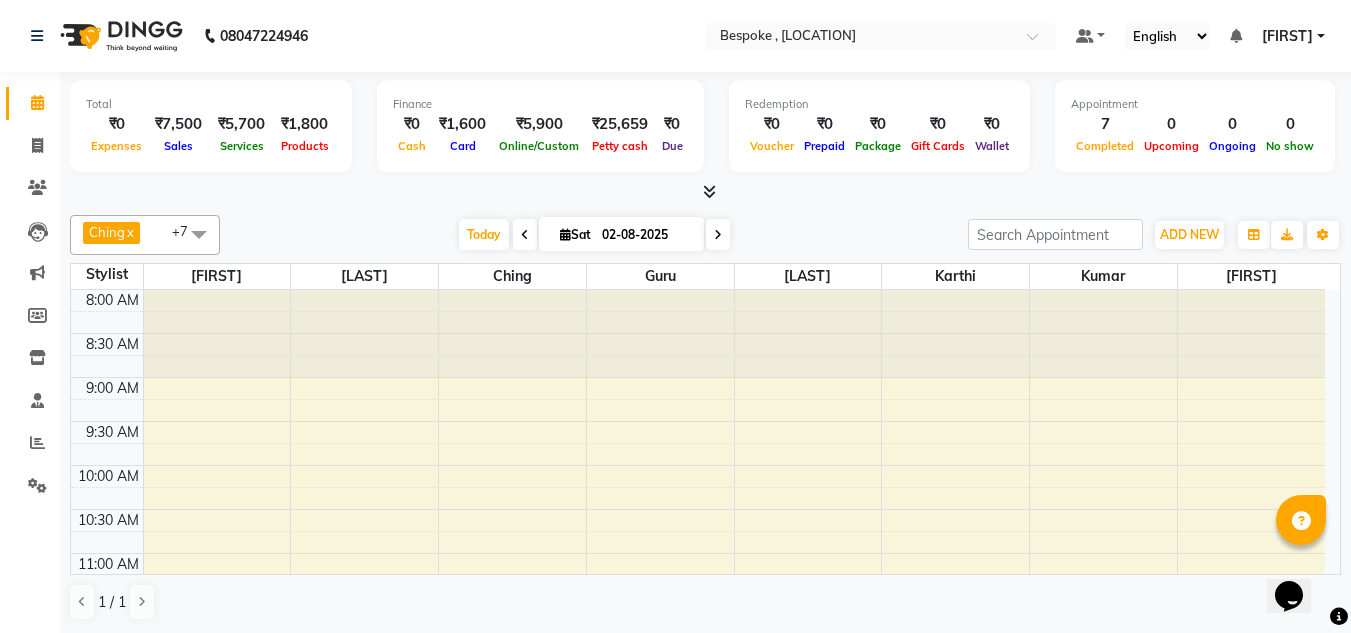 click on "₹5,700" at bounding box center (241, 124) 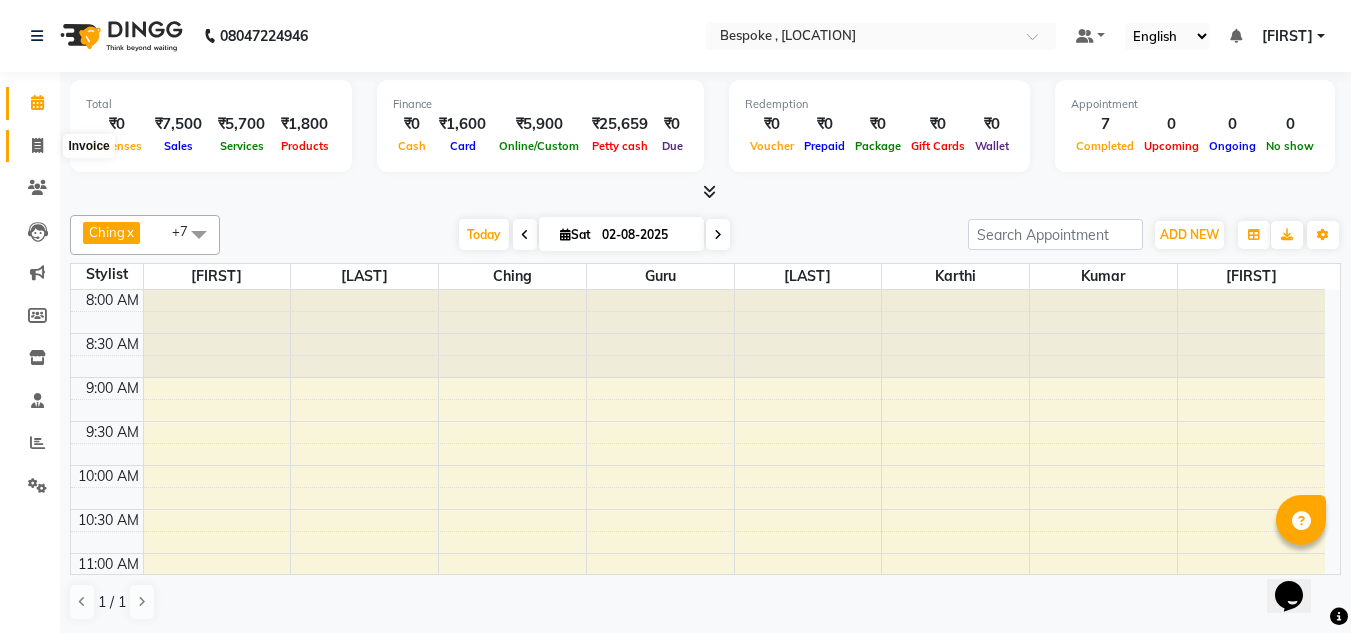 click 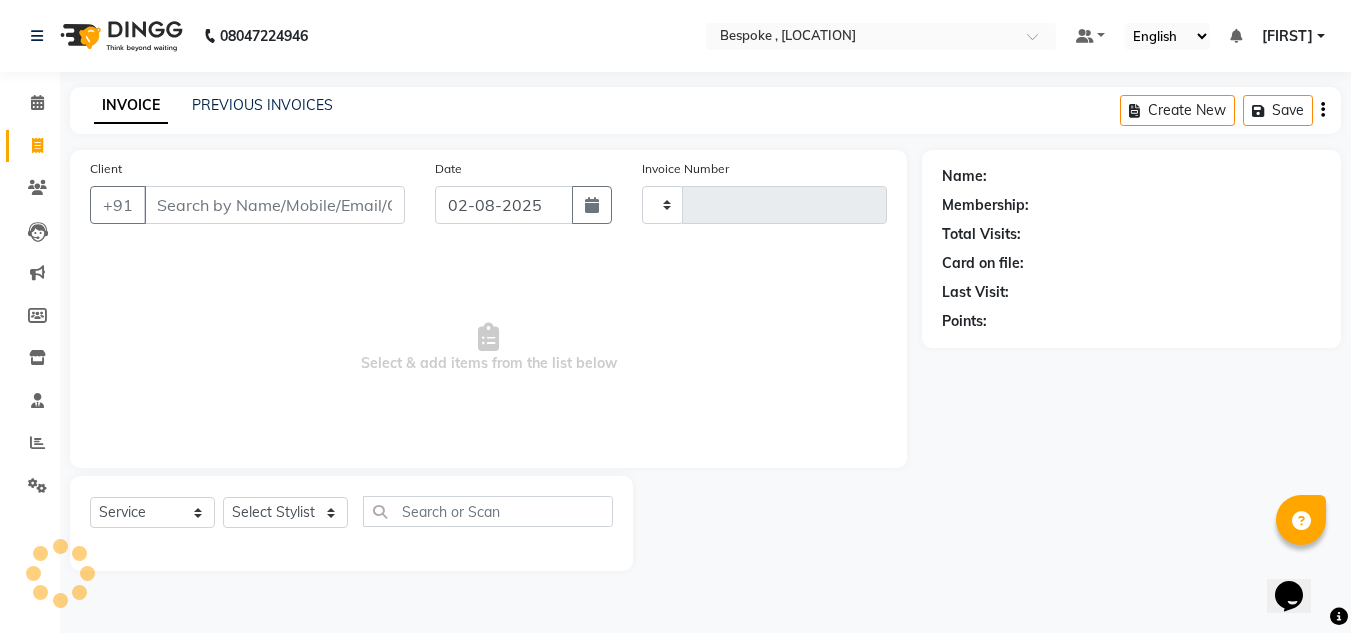 type on "0252" 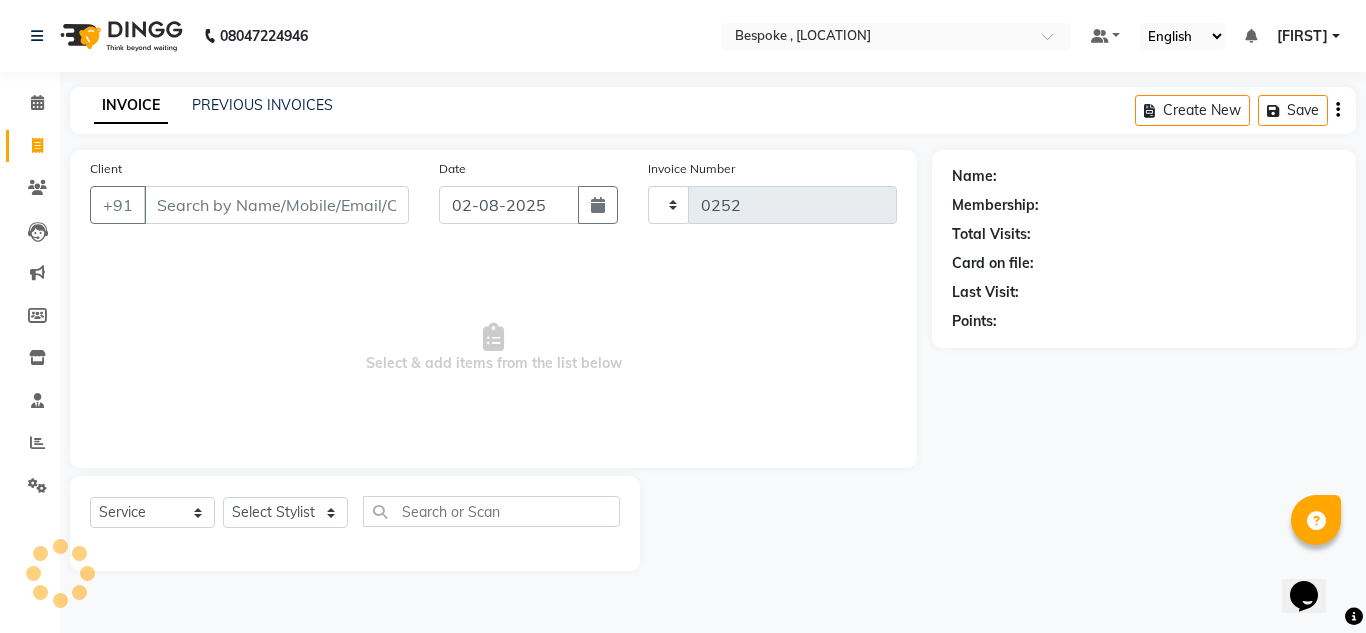 select on "8177" 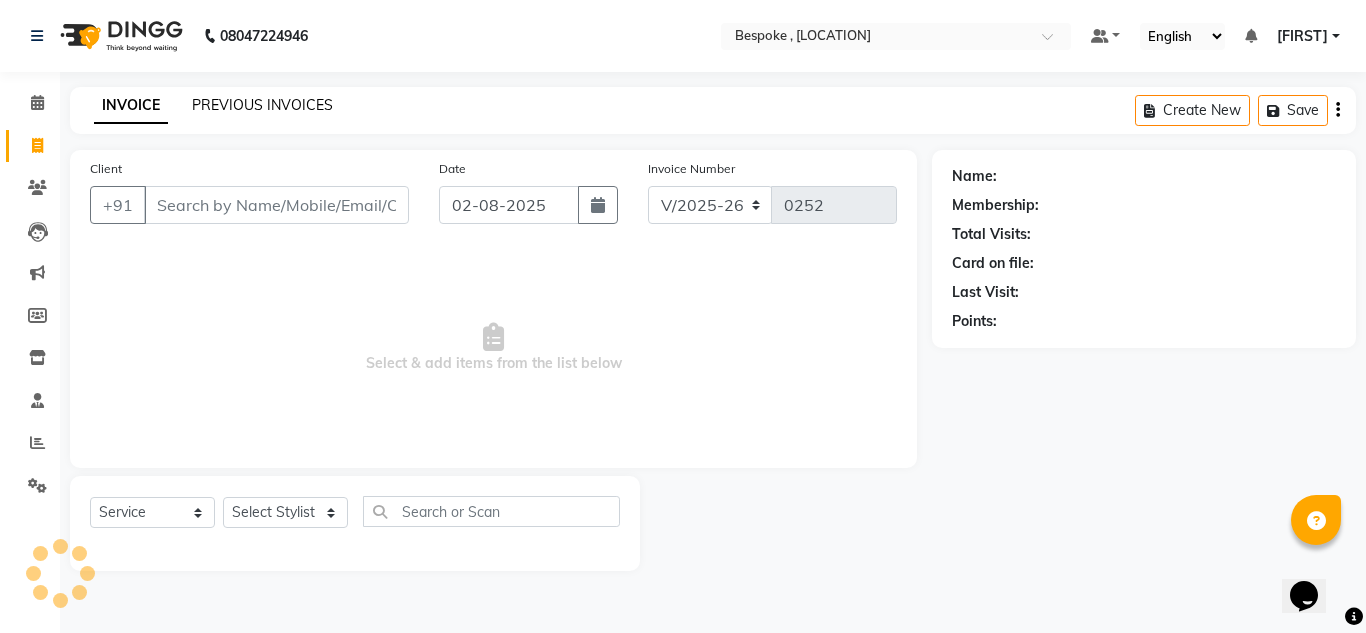 click on "PREVIOUS INVOICES" 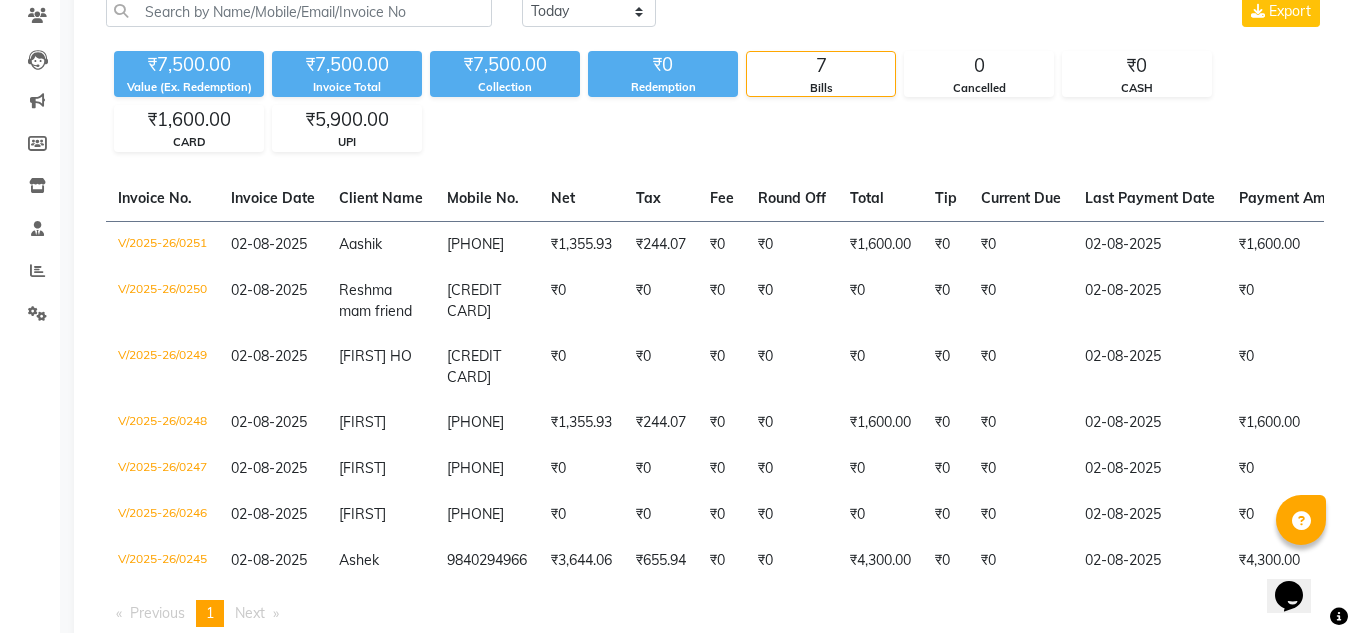 scroll, scrollTop: 182, scrollLeft: 0, axis: vertical 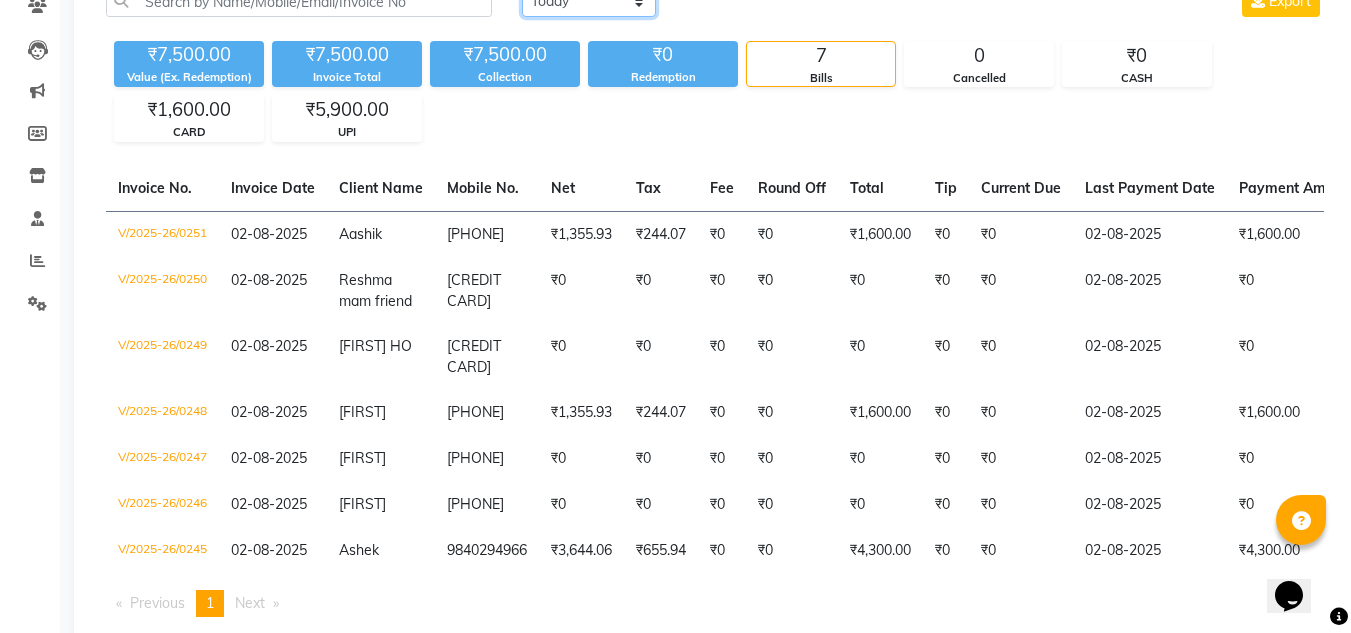 click on "Today Yesterday Custom Range" 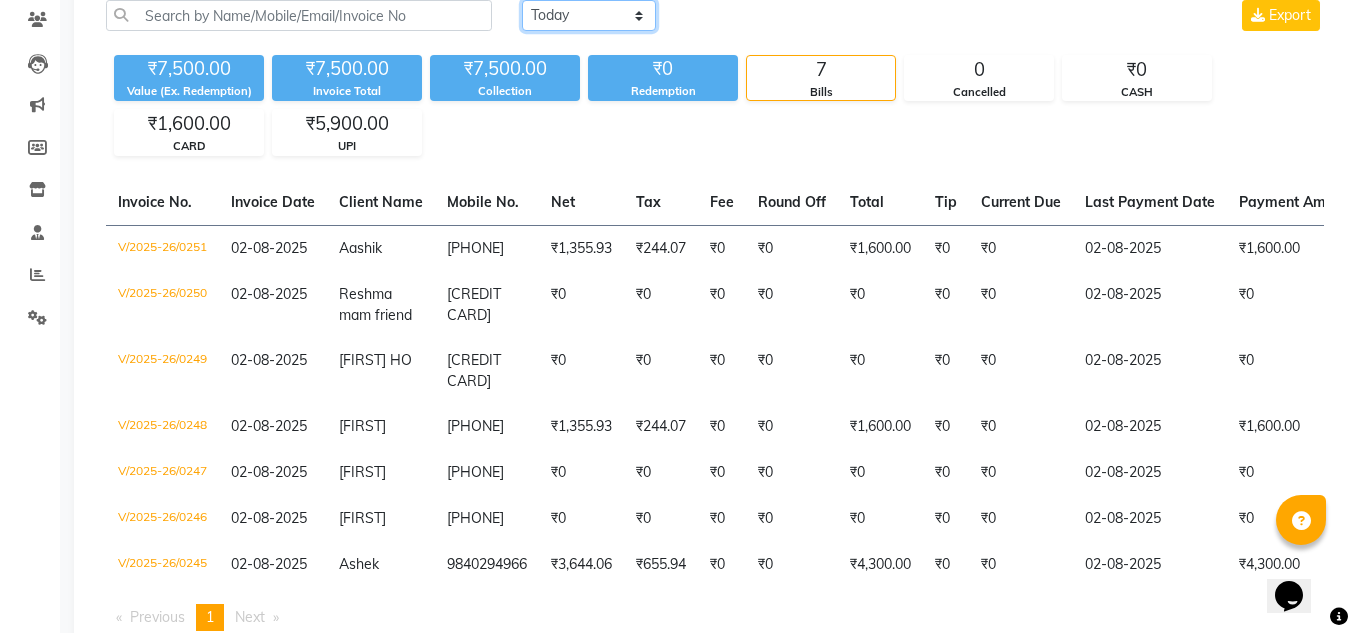 select on "yesterday" 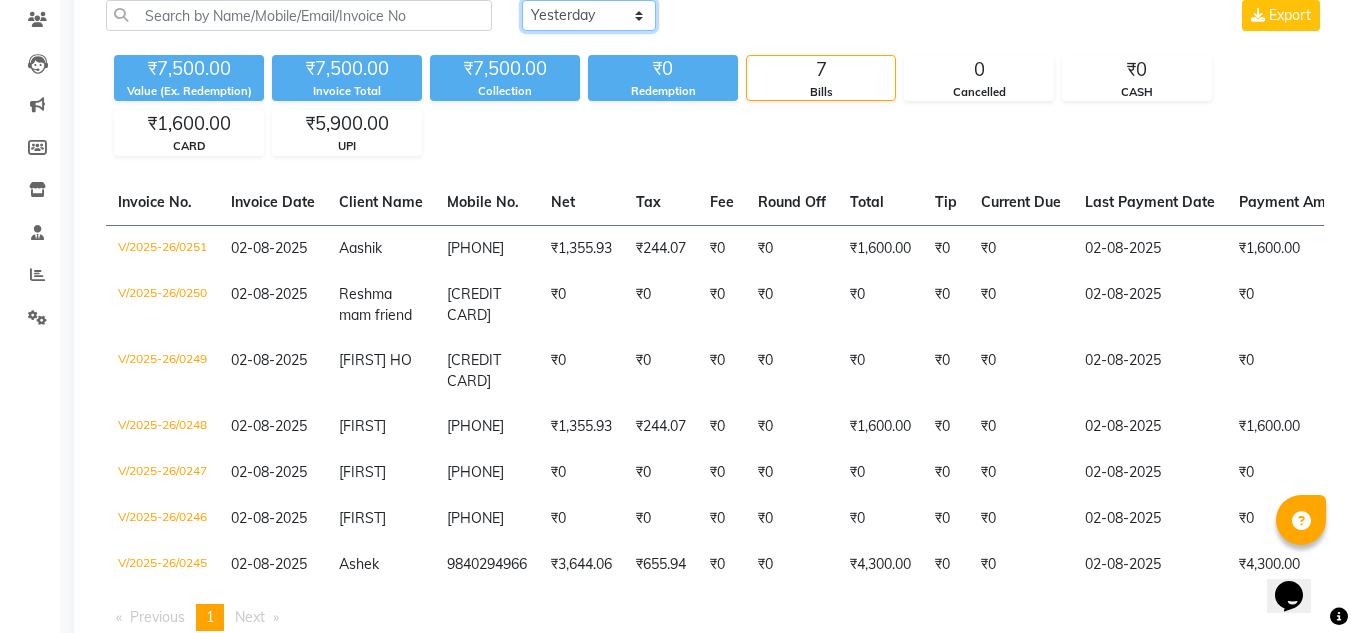 click on "Today Yesterday Custom Range" 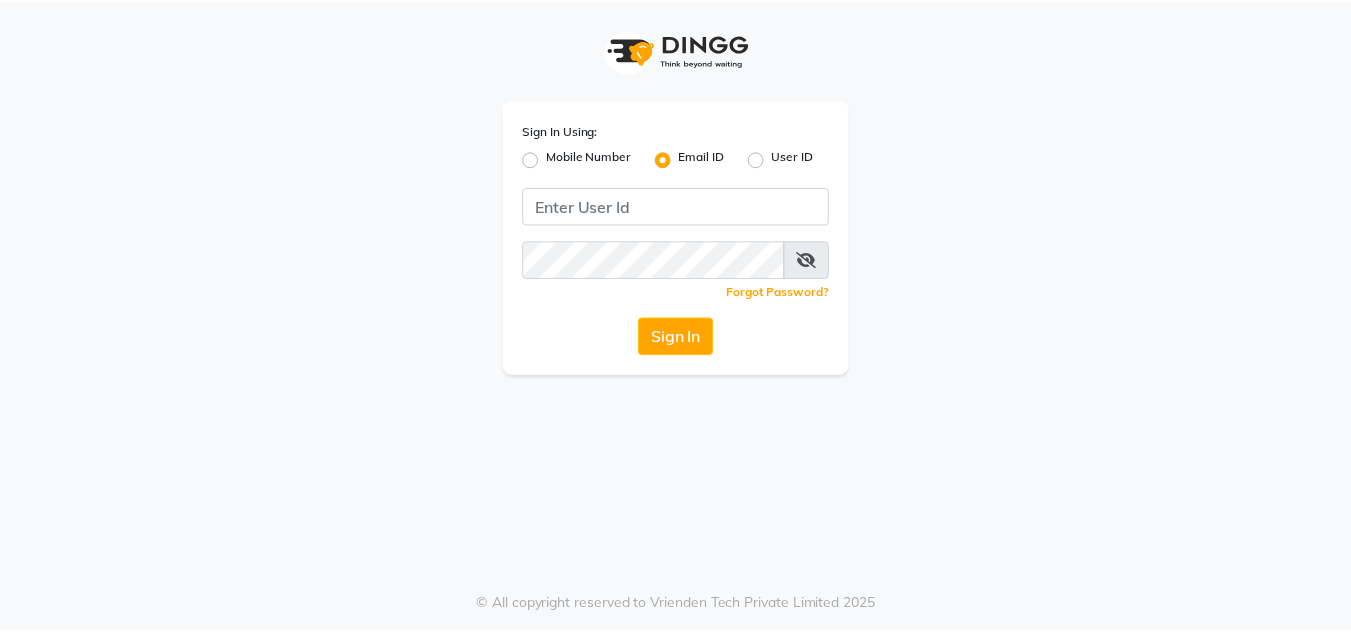 scroll, scrollTop: 0, scrollLeft: 0, axis: both 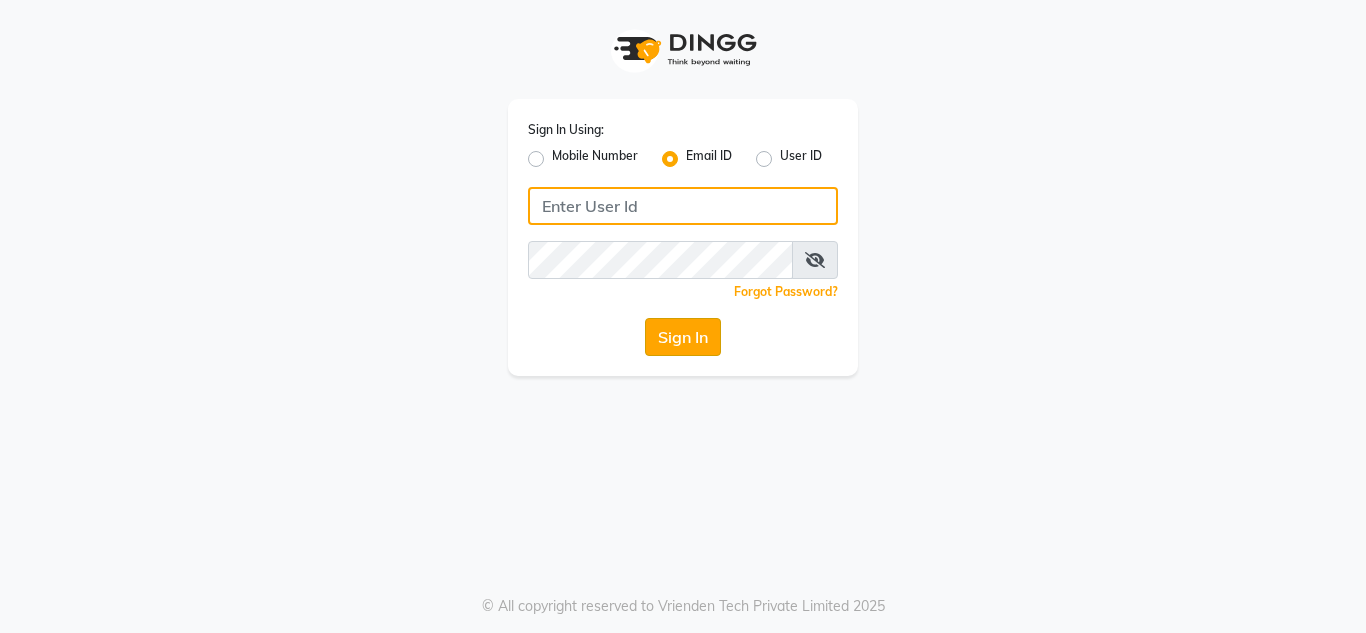 type on "[EMAIL]" 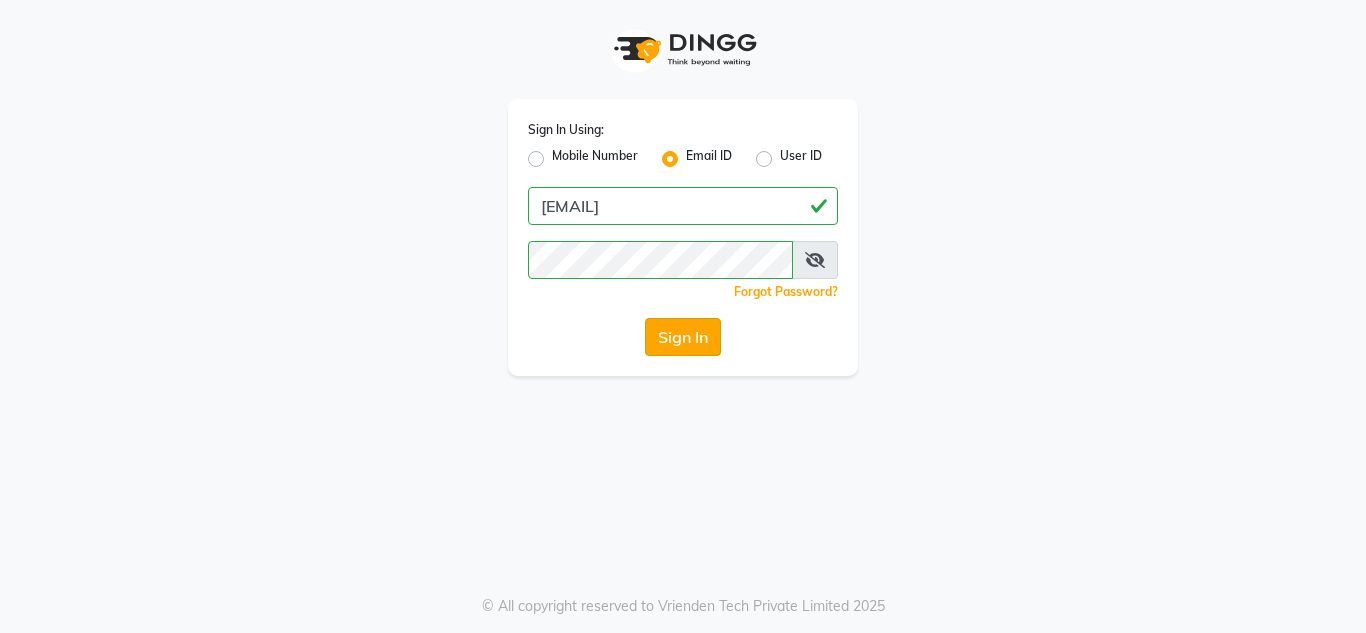 click on "Sign In" 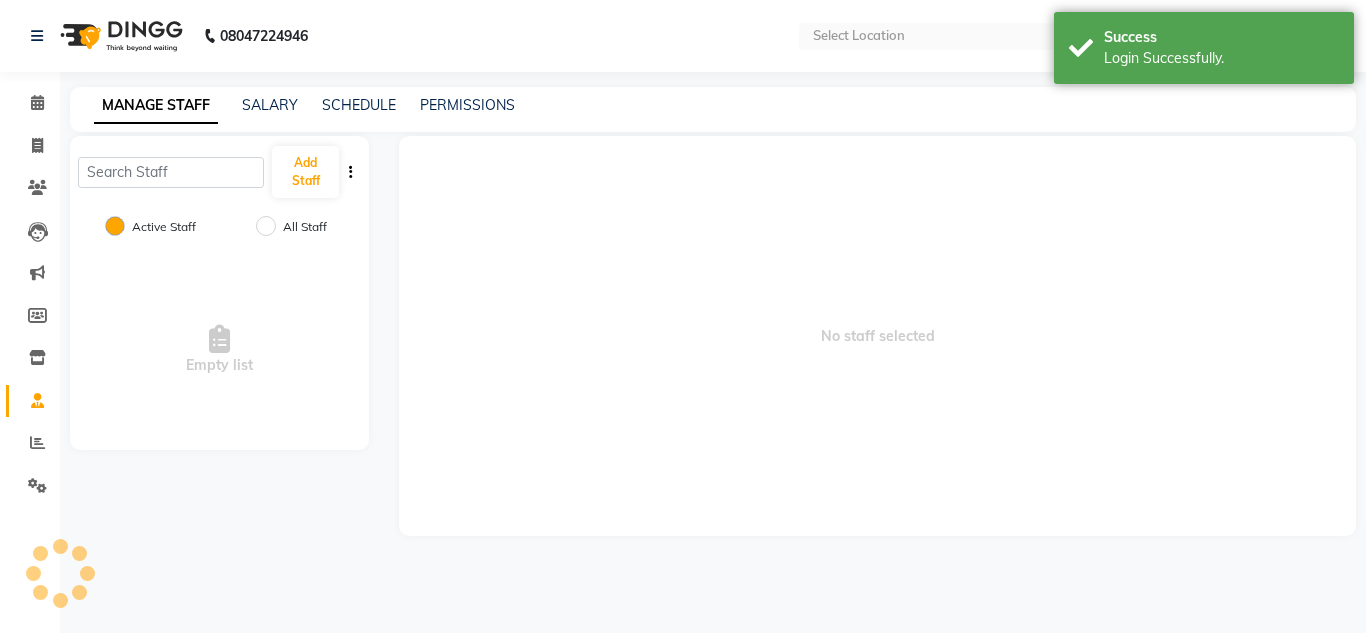 select on "en" 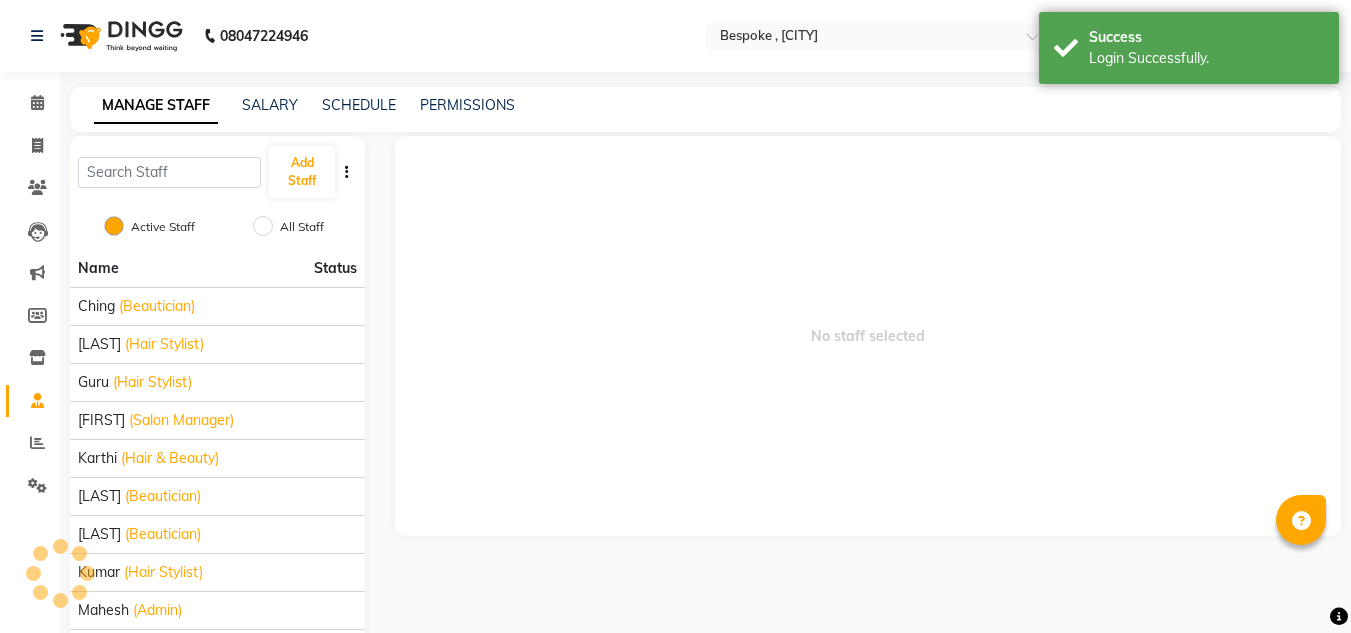 click on "No staff selected" at bounding box center [868, 336] 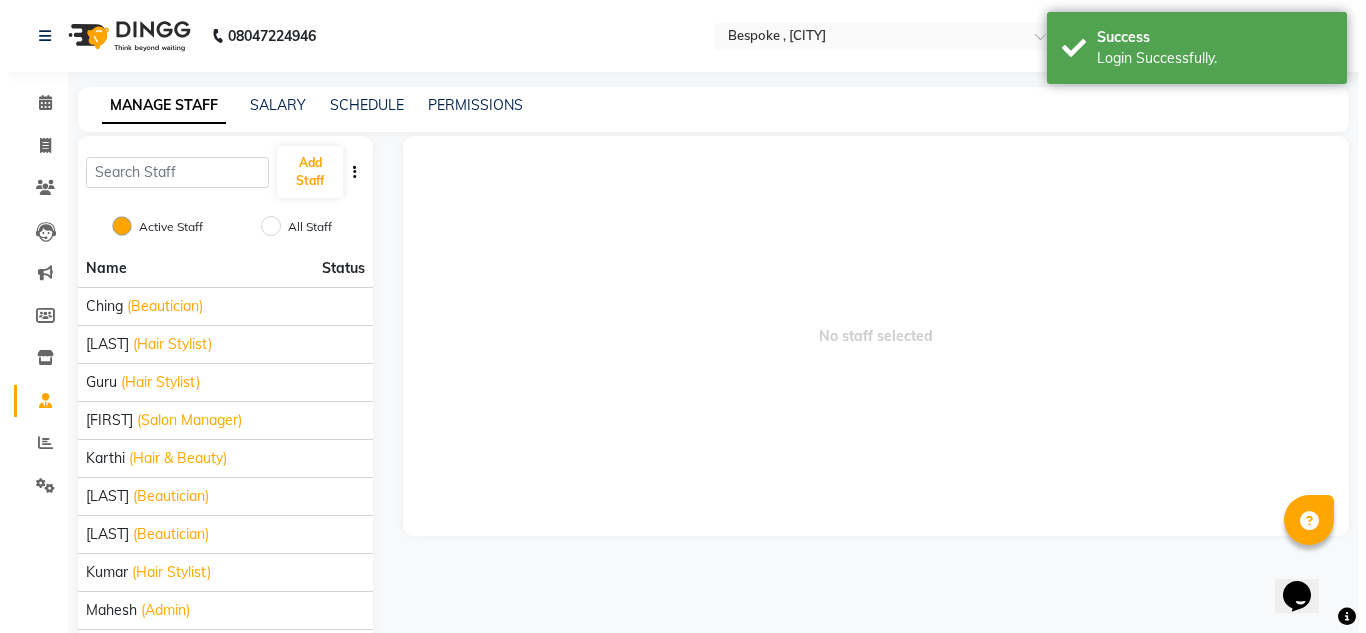 scroll, scrollTop: 0, scrollLeft: 0, axis: both 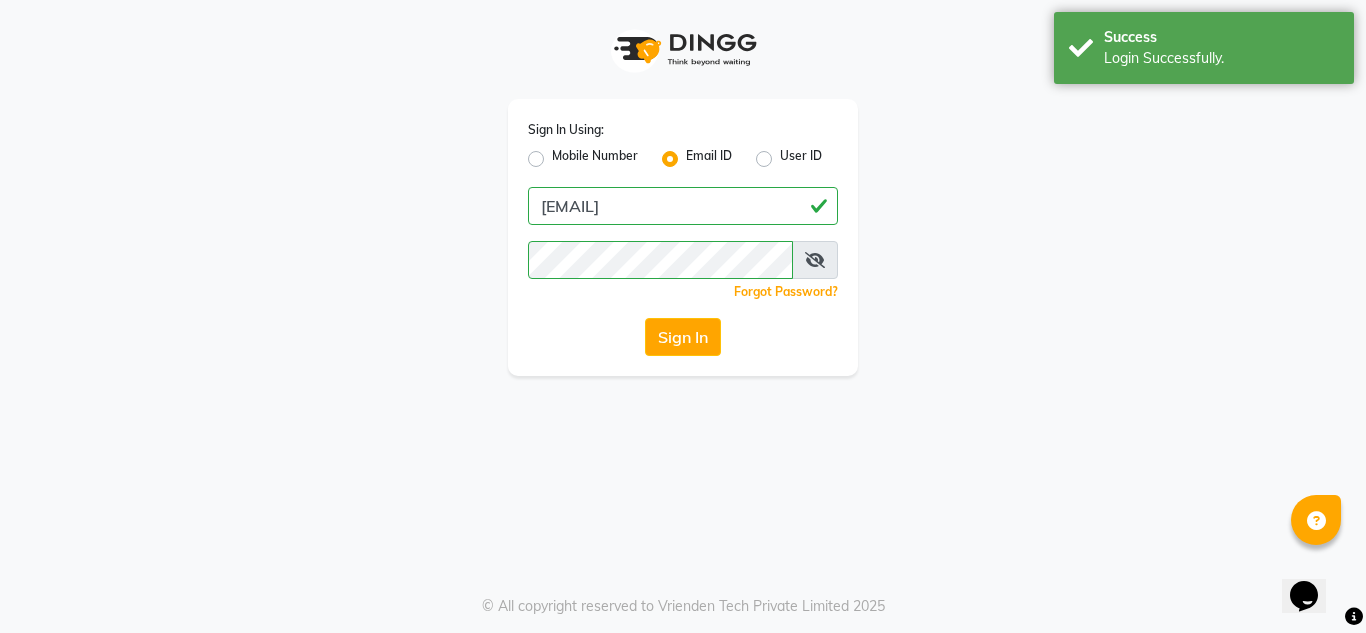 click at bounding box center (815, 260) 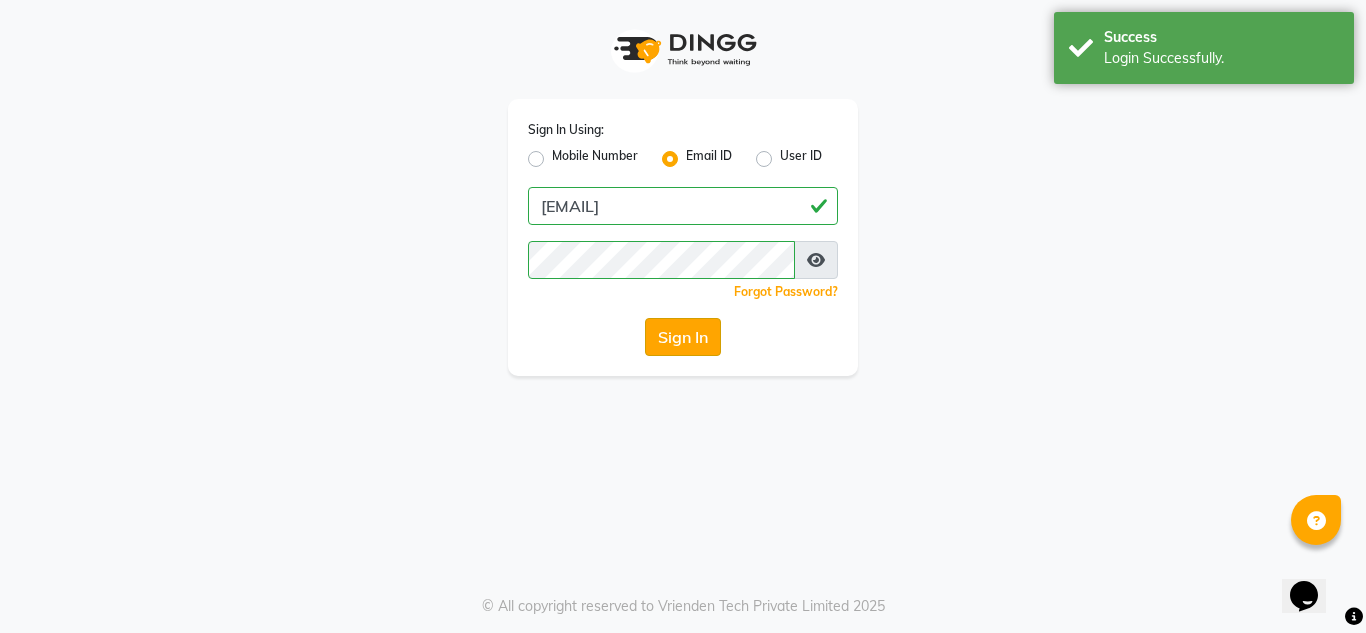 click on "Sign In" 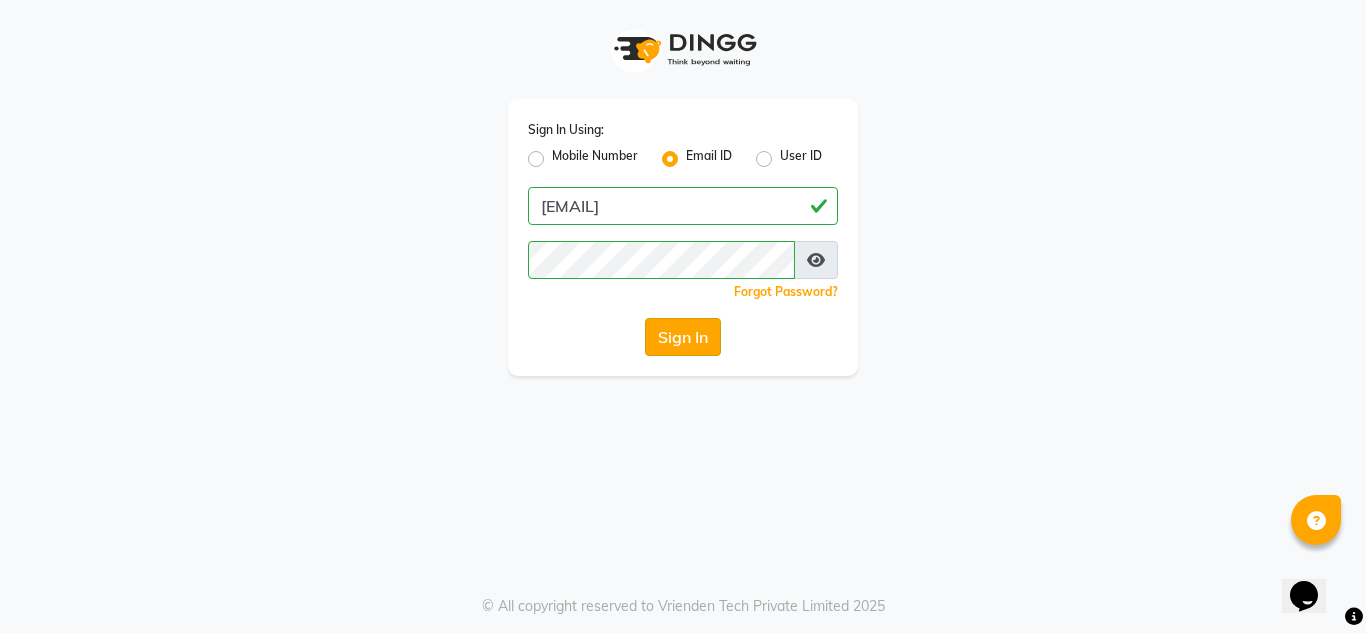 click on "Sign In" 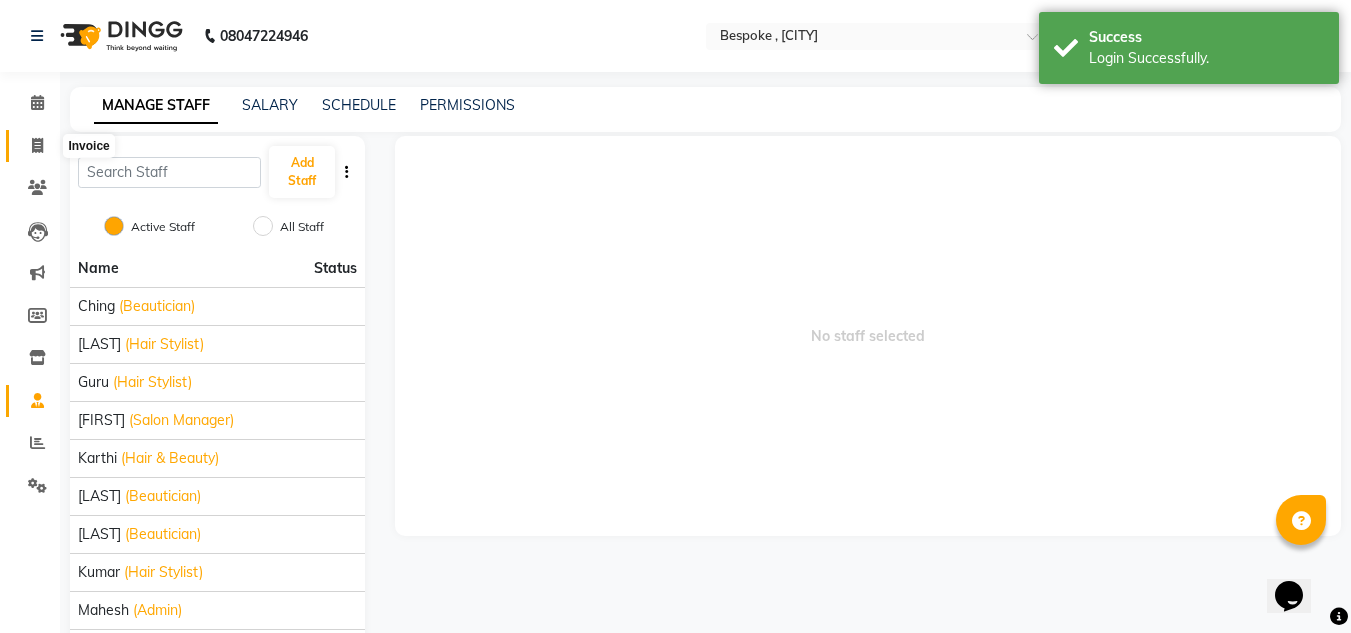 click 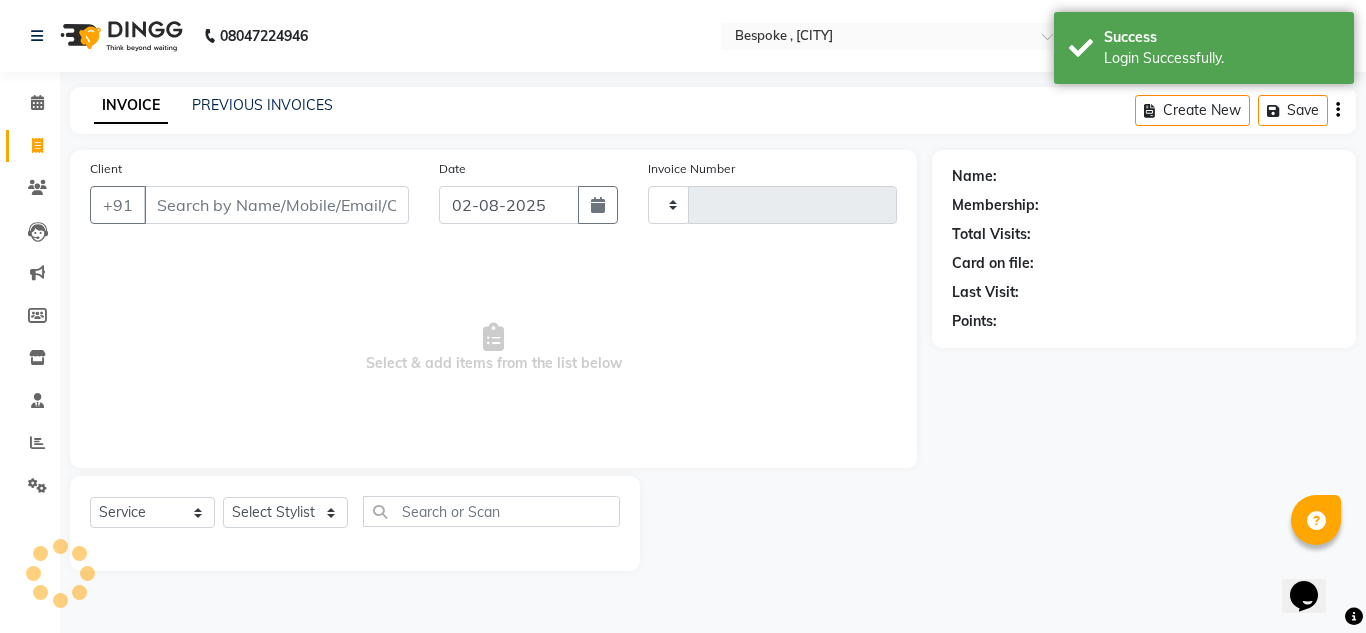 type on "0252" 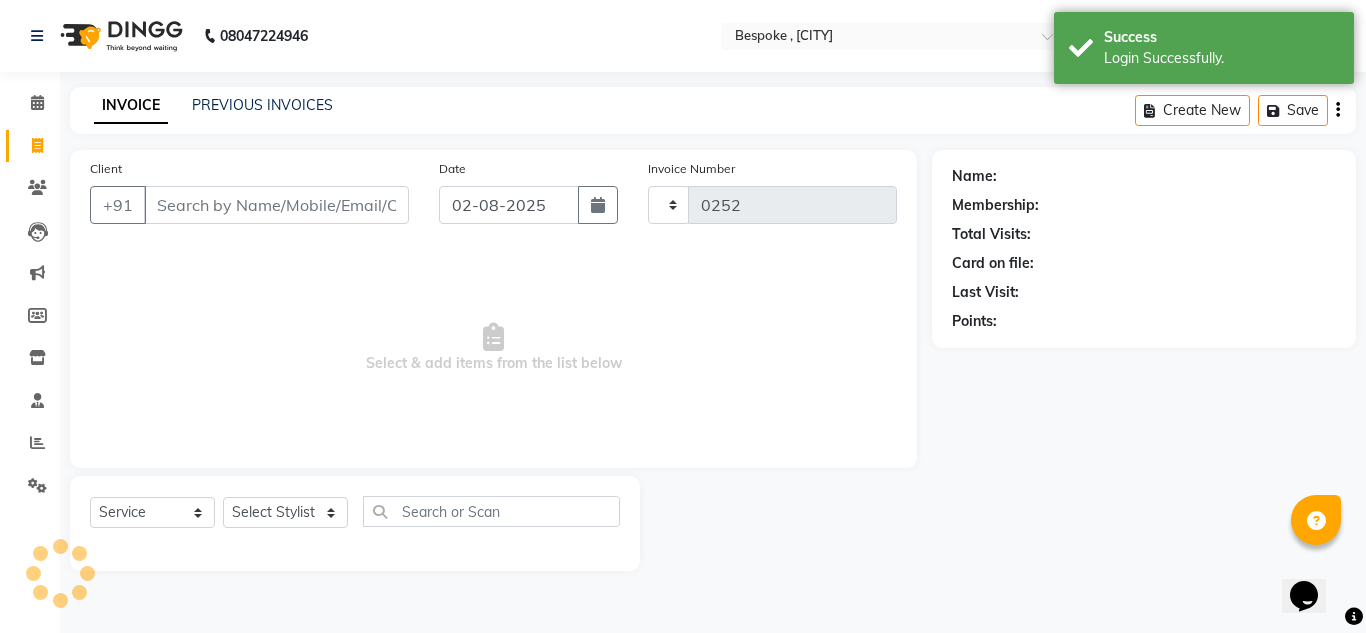 select on "8177" 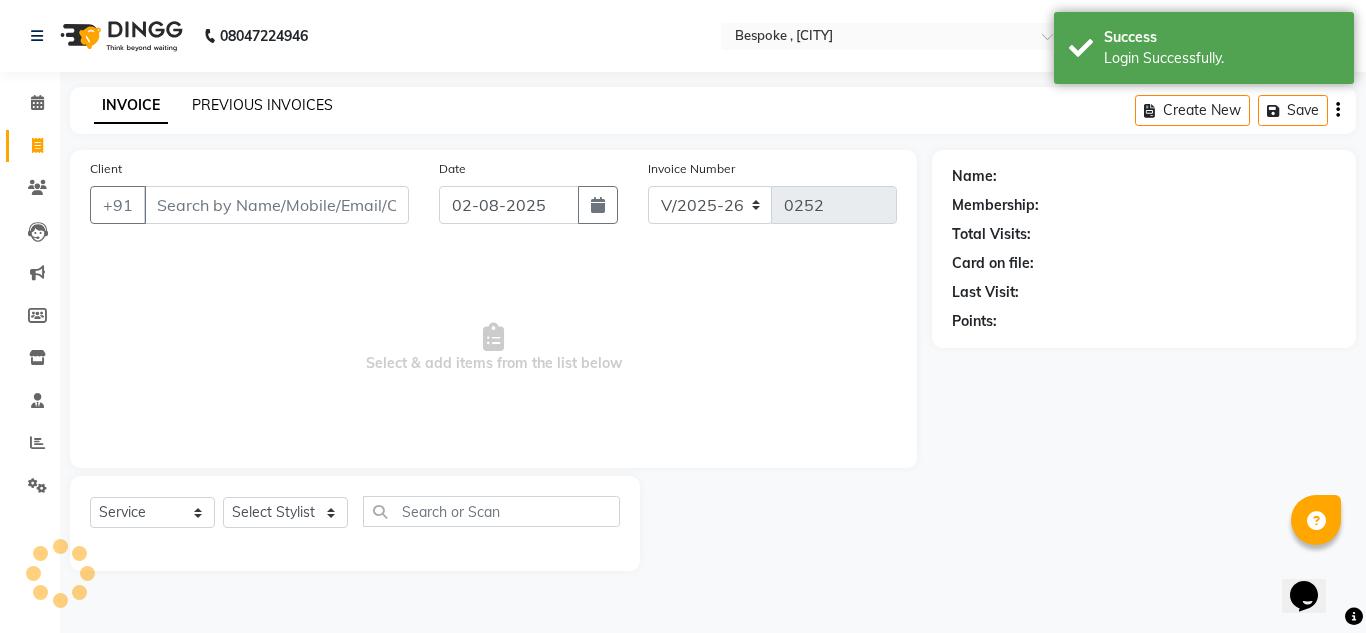 click on "PREVIOUS INVOICES" 